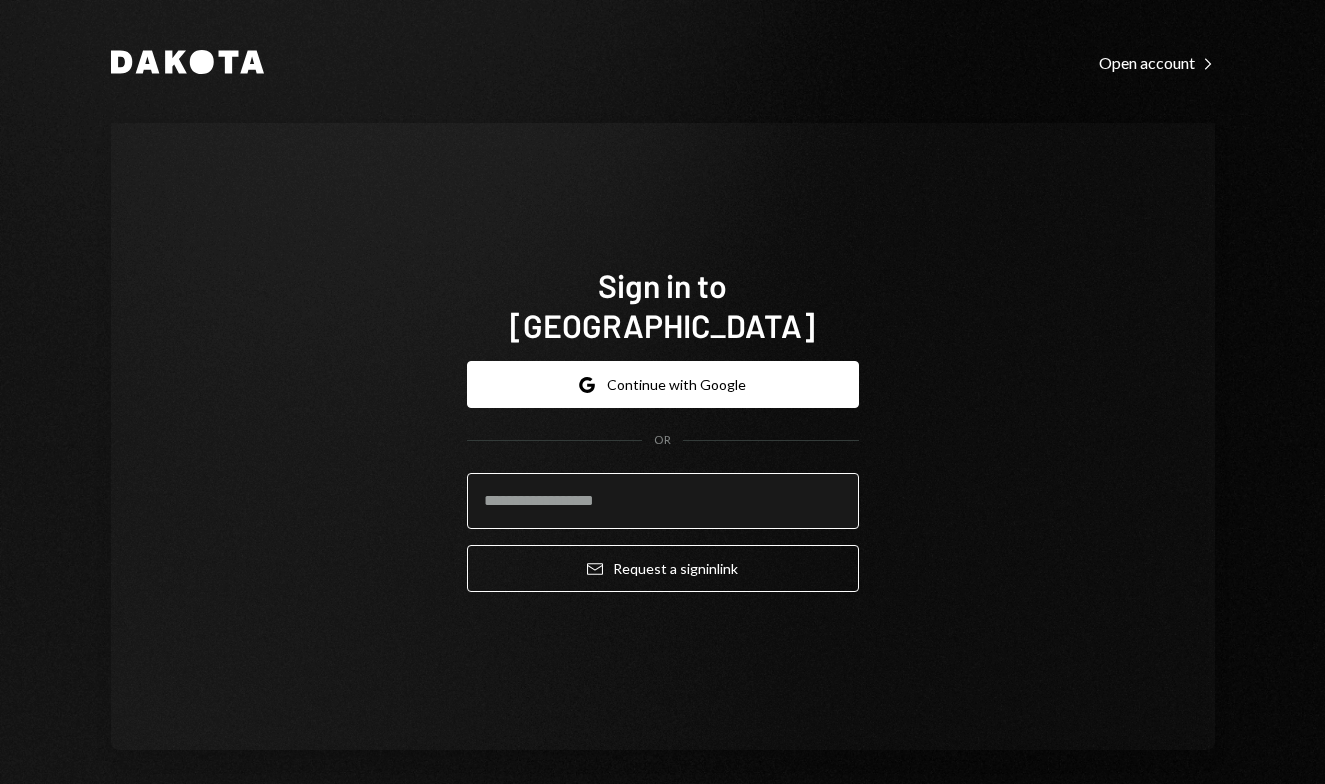 scroll, scrollTop: 0, scrollLeft: 0, axis: both 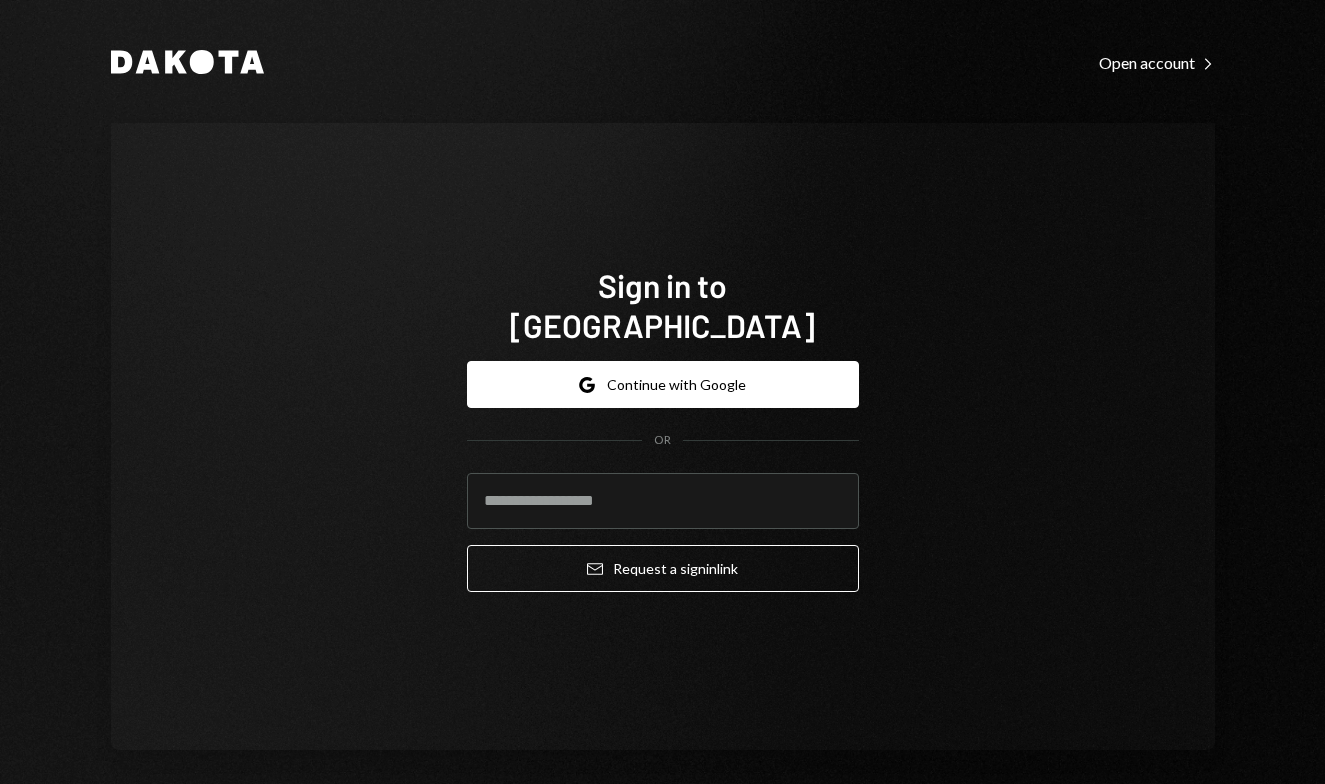 paste on "**********" 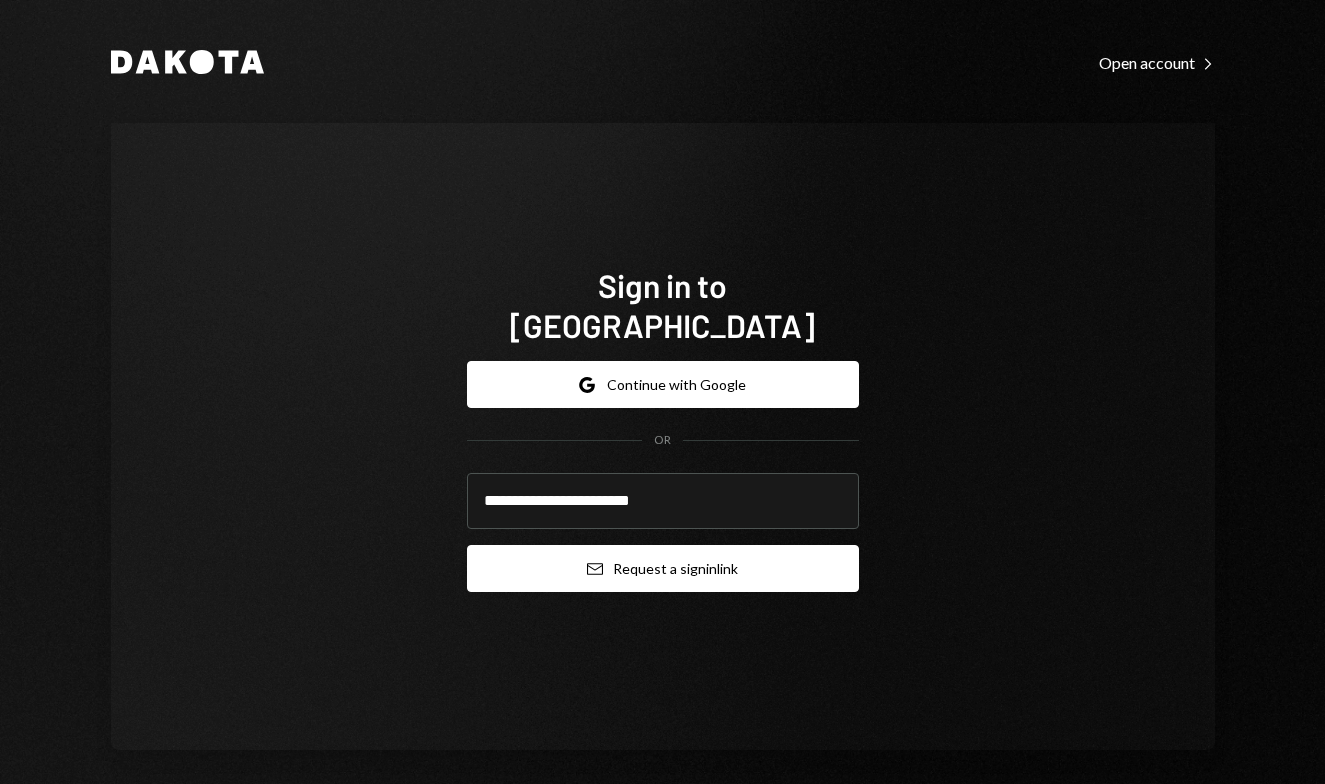 type on "**********" 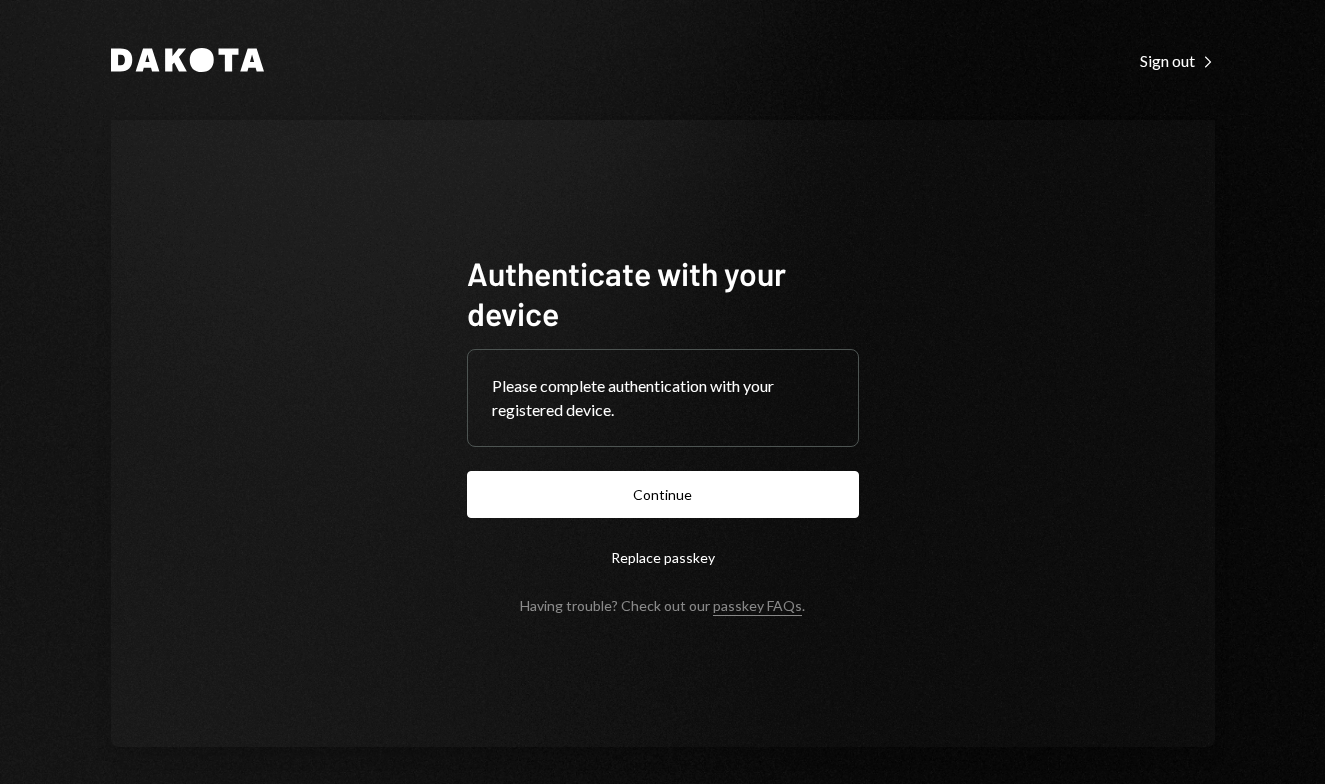 scroll, scrollTop: 0, scrollLeft: 0, axis: both 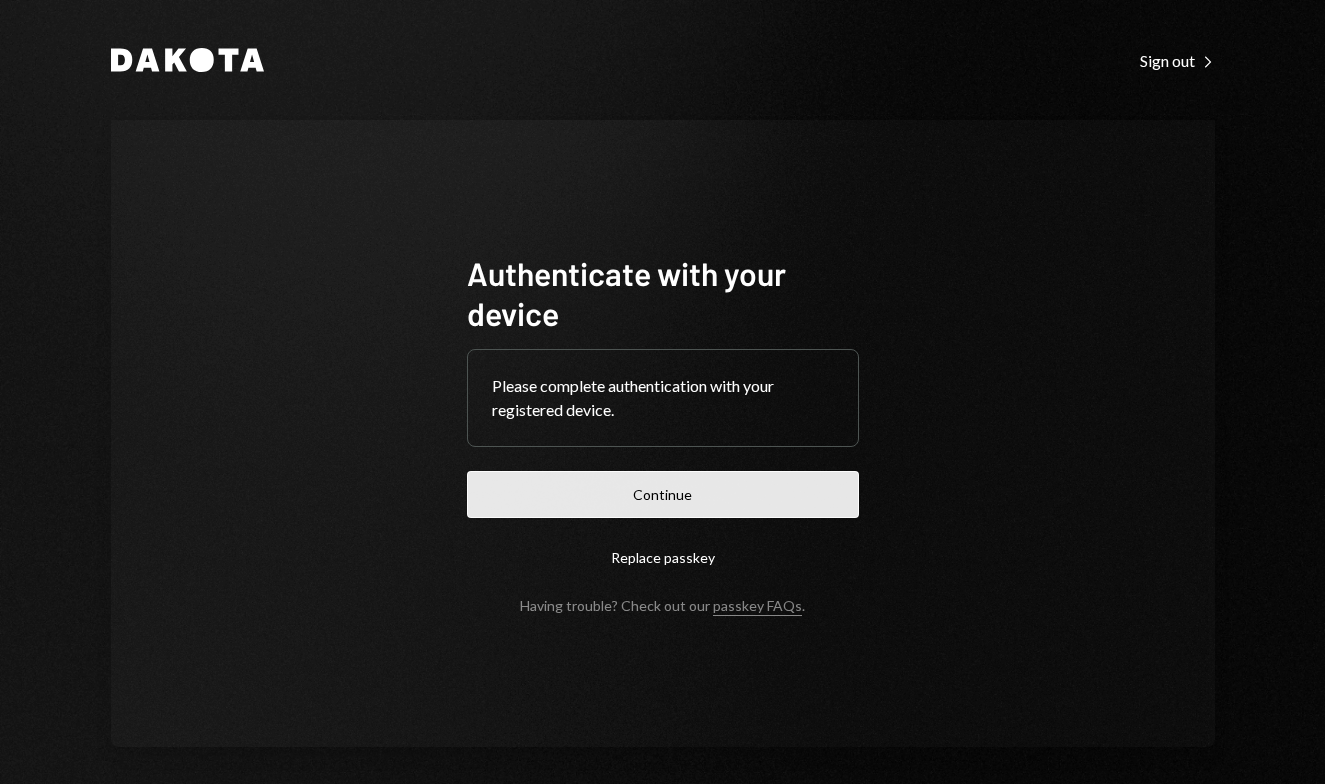 click on "Continue" at bounding box center [663, 494] 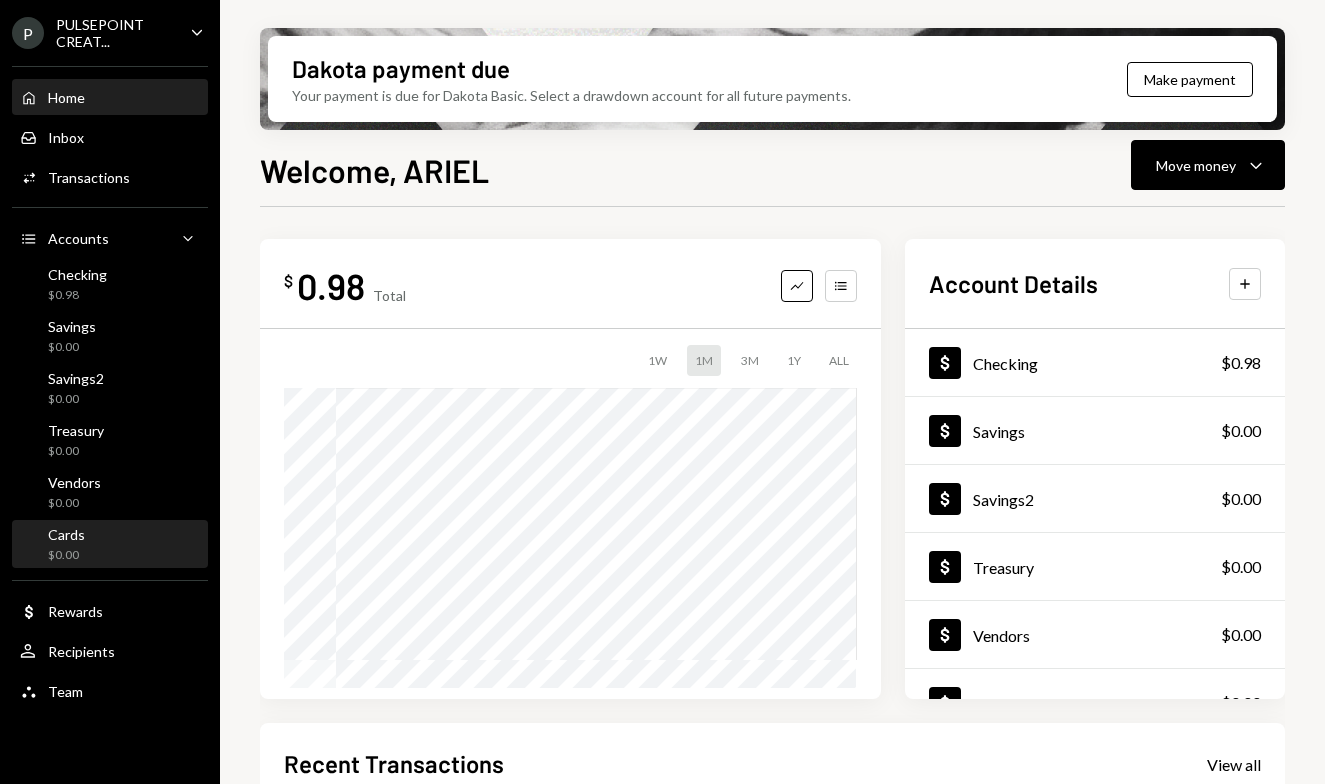 click on "Cards $0.00" at bounding box center [110, 545] 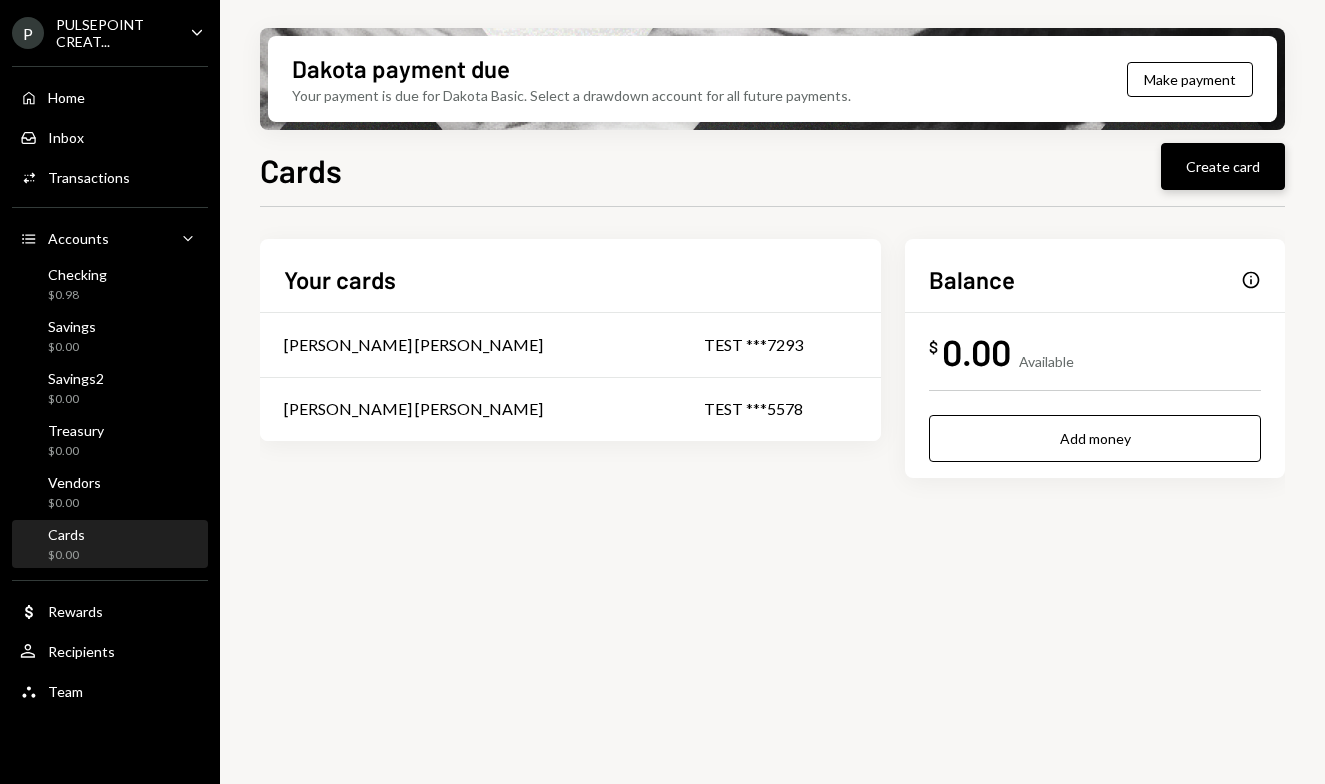 click on "Create card" at bounding box center [1223, 166] 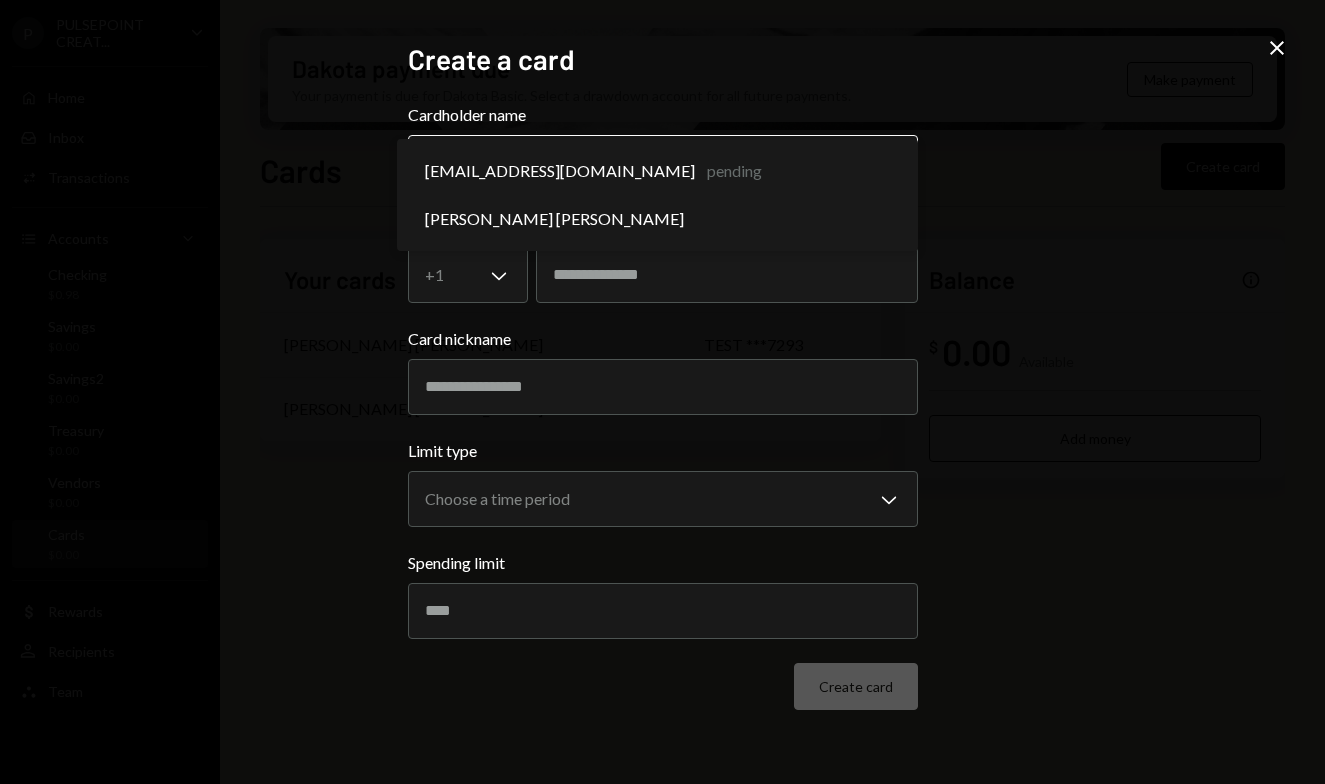 click on "**********" at bounding box center [662, 392] 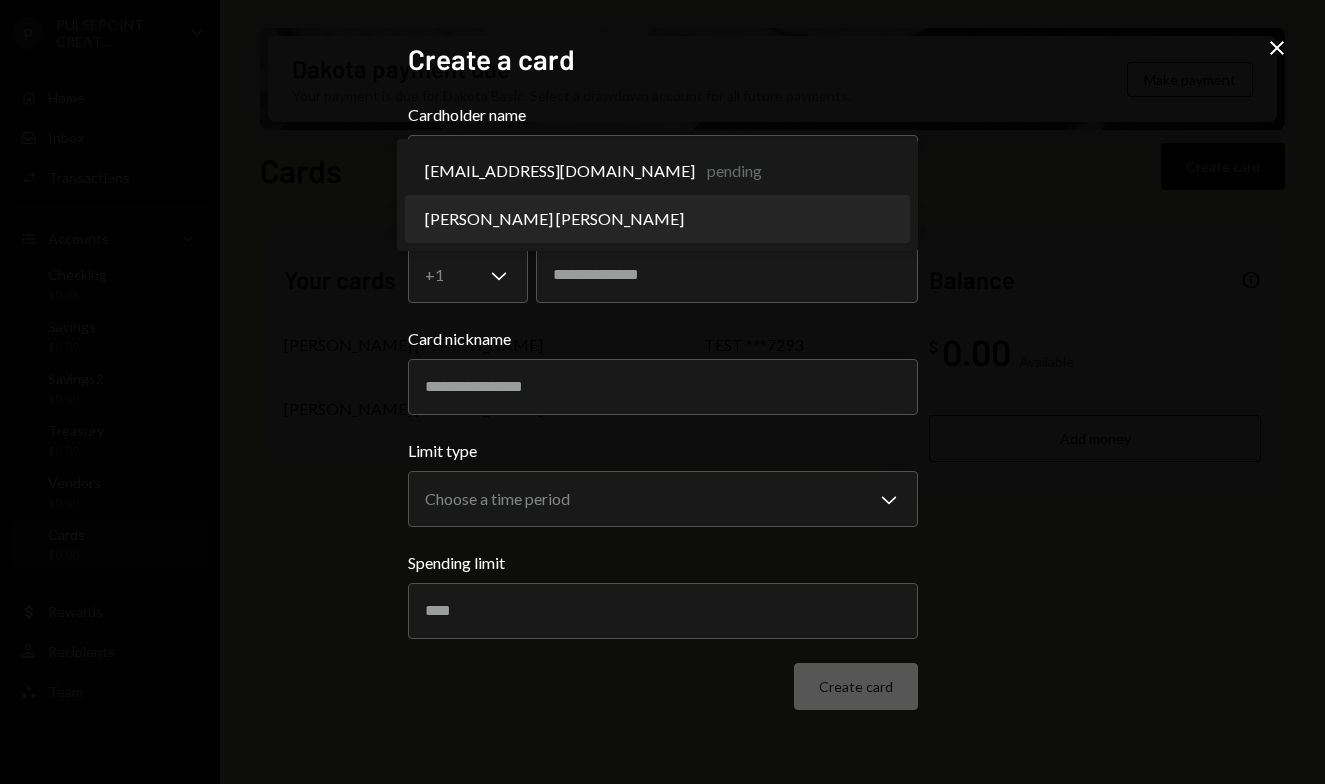 select on "**********" 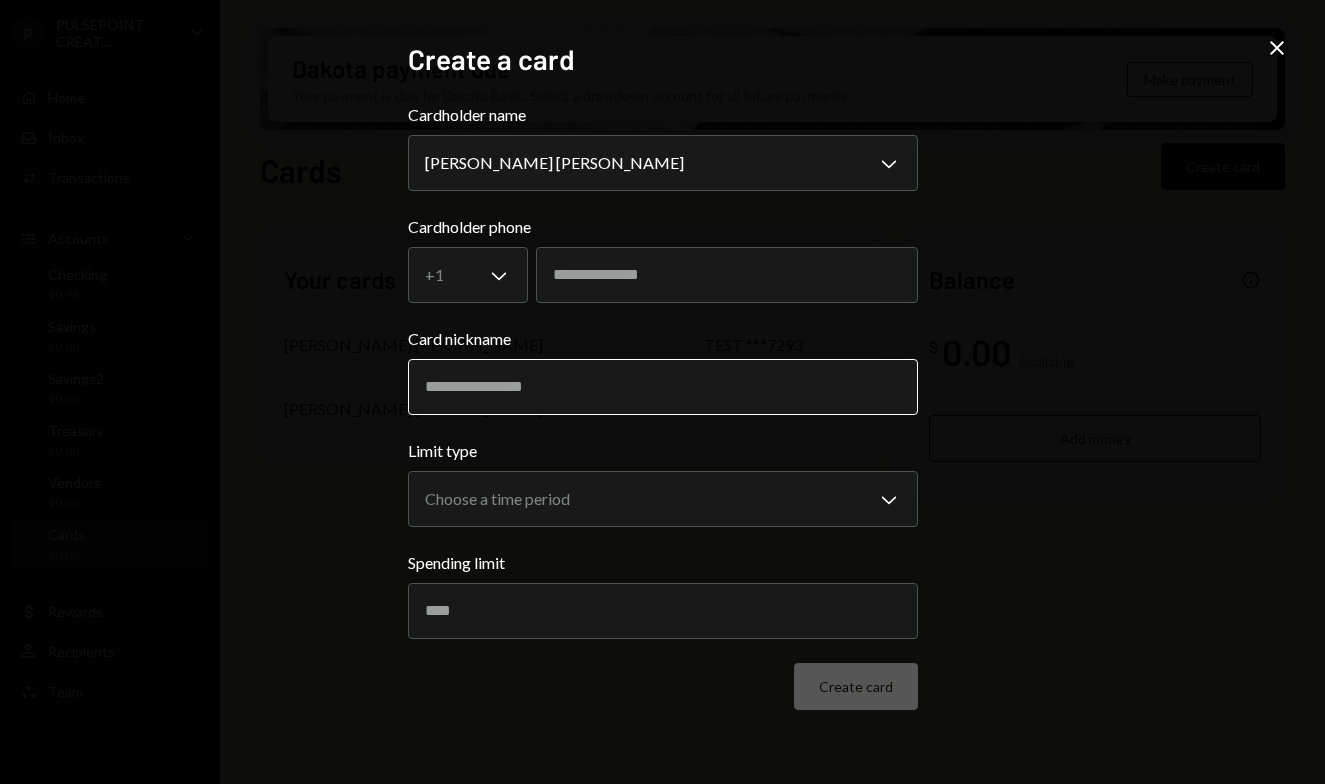 click on "Card nickname" at bounding box center (663, 387) 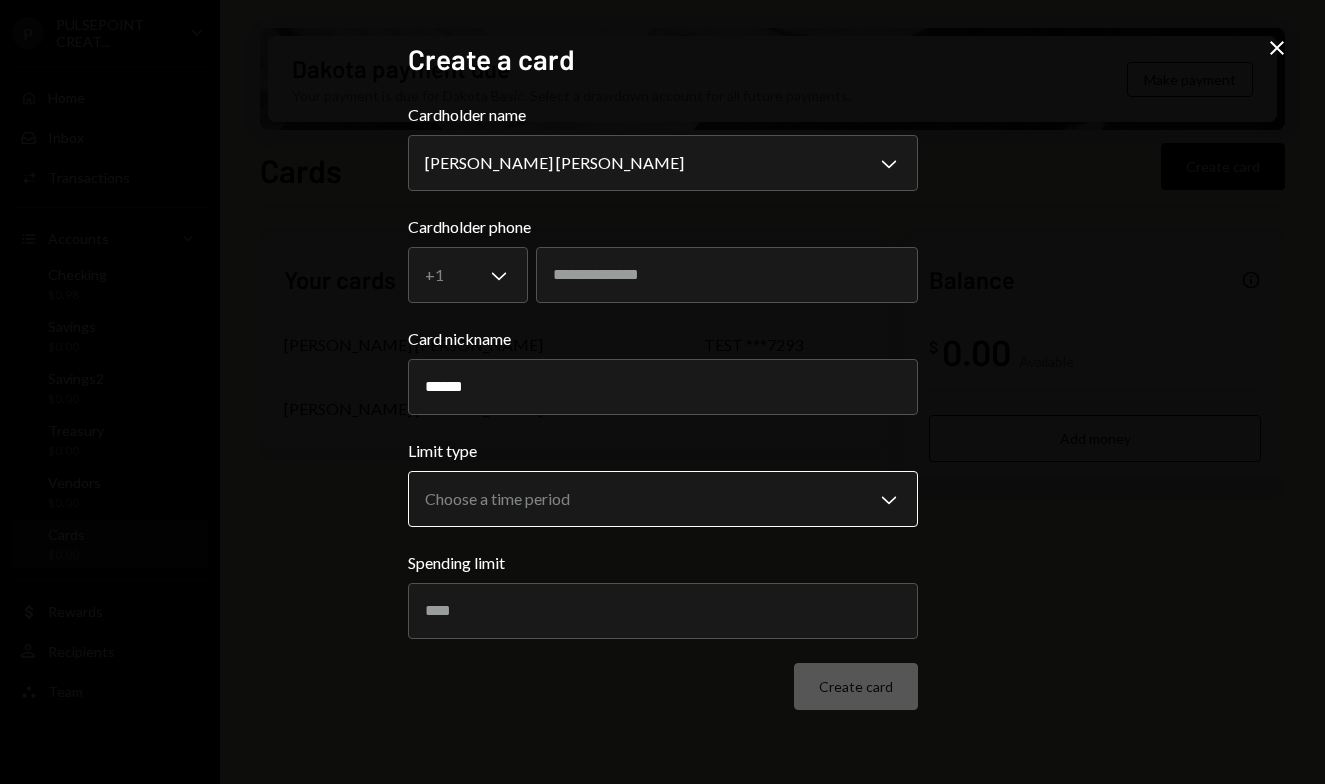 type on "******" 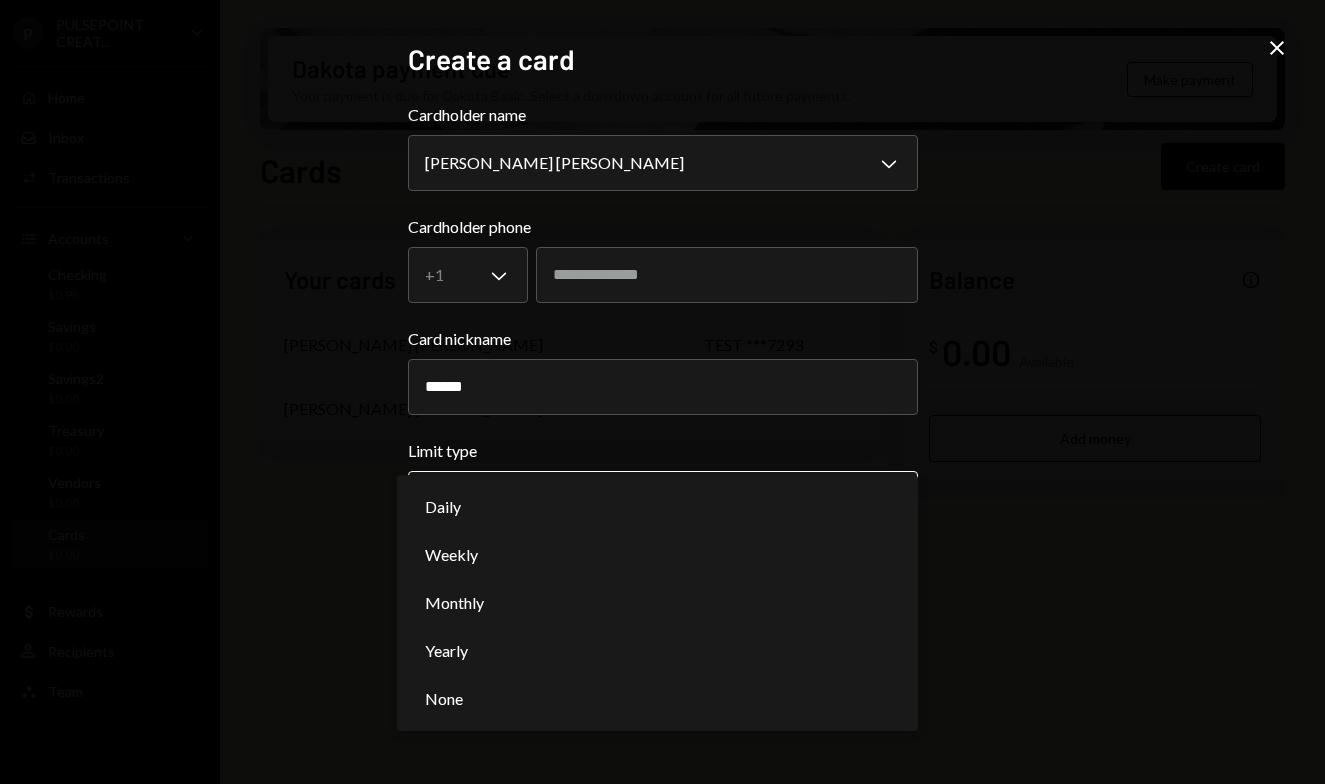 click on "**********" at bounding box center (662, 392) 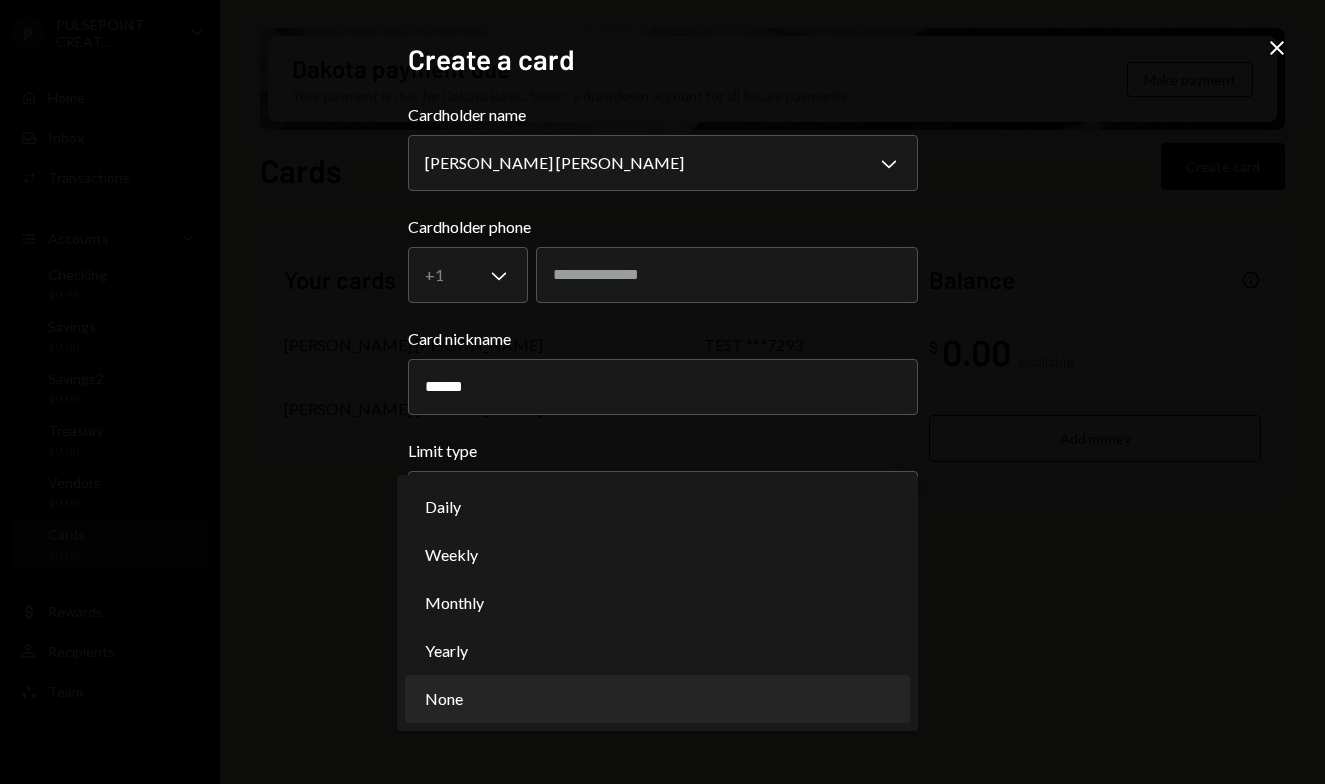 select on "********" 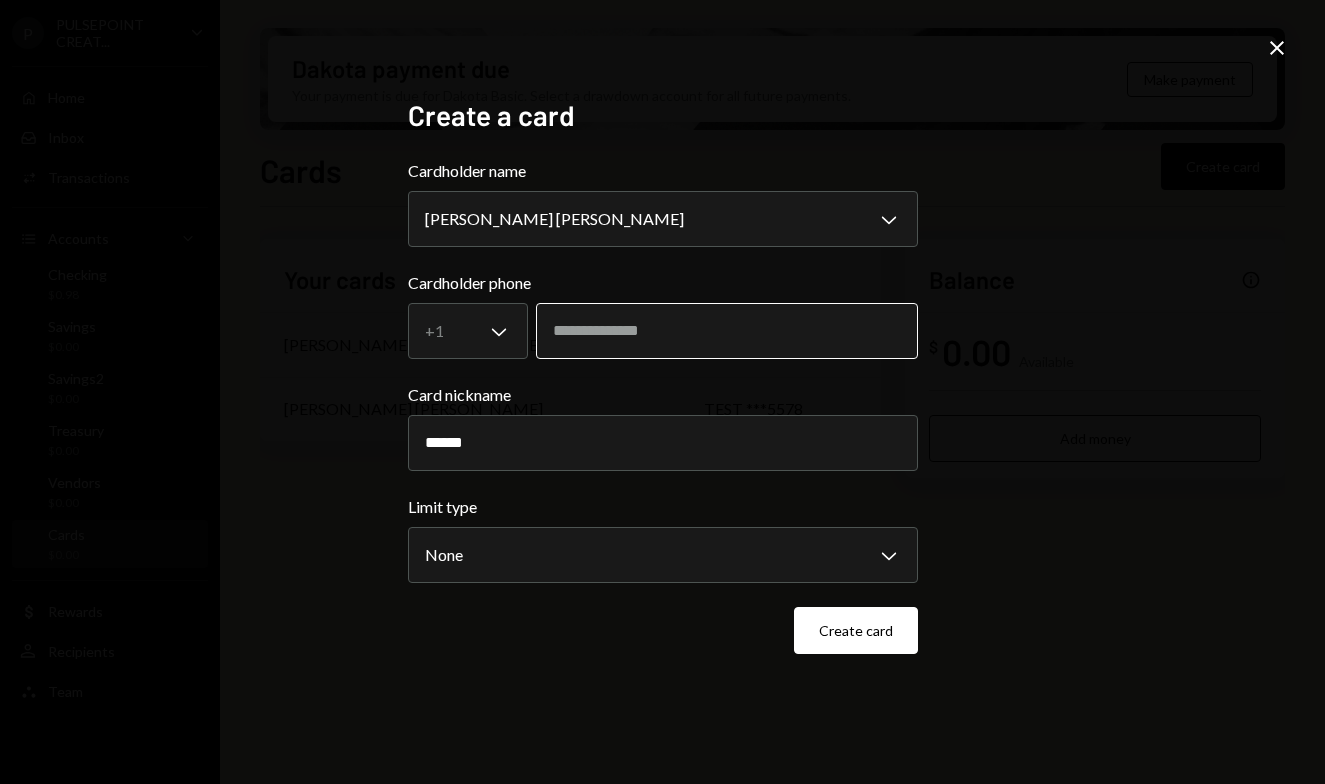 click at bounding box center [727, 331] 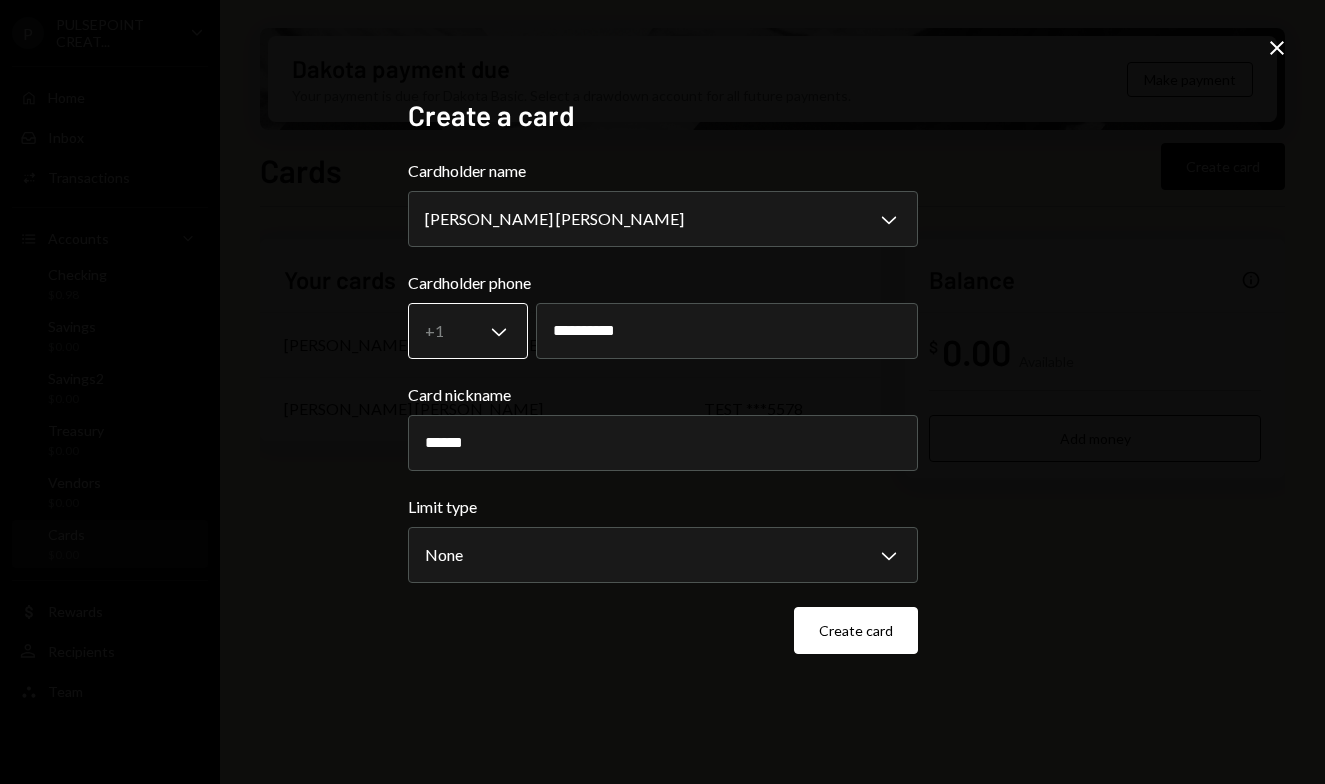 type on "**********" 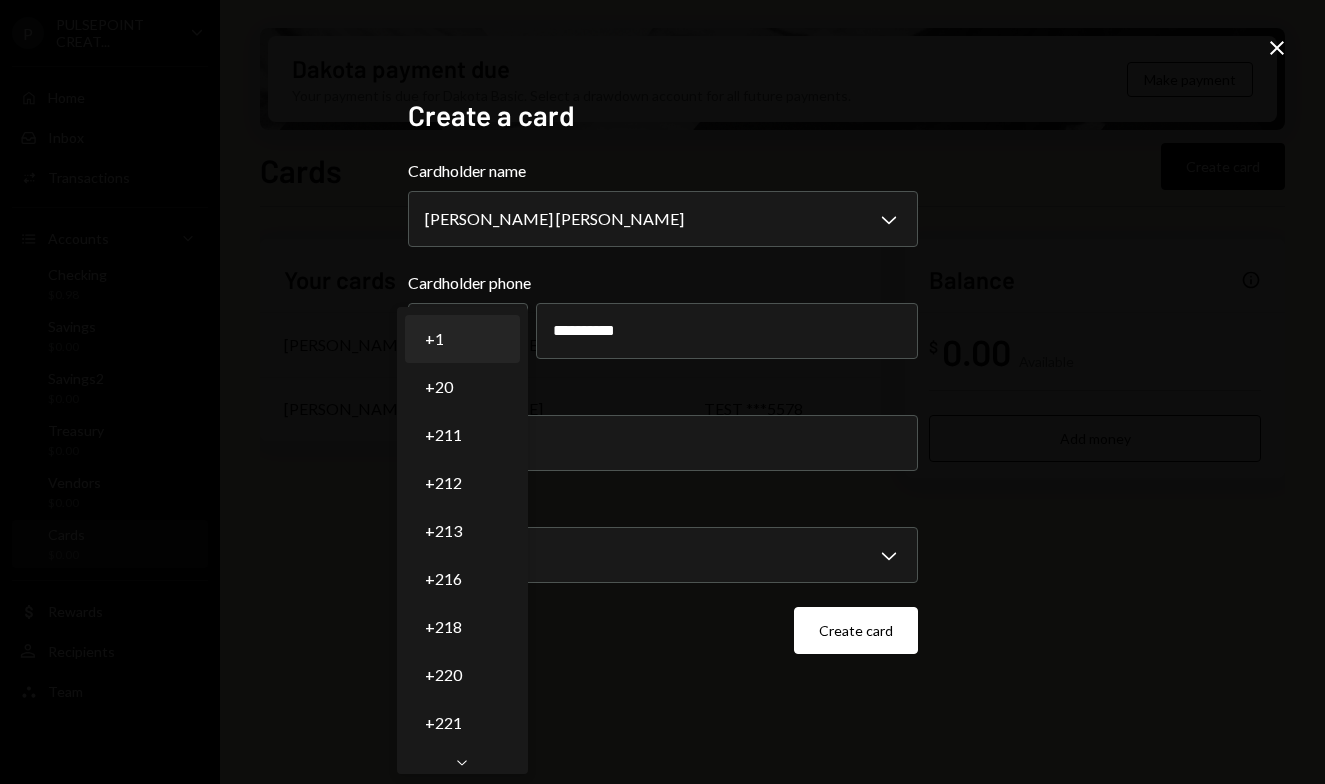 select on "*" 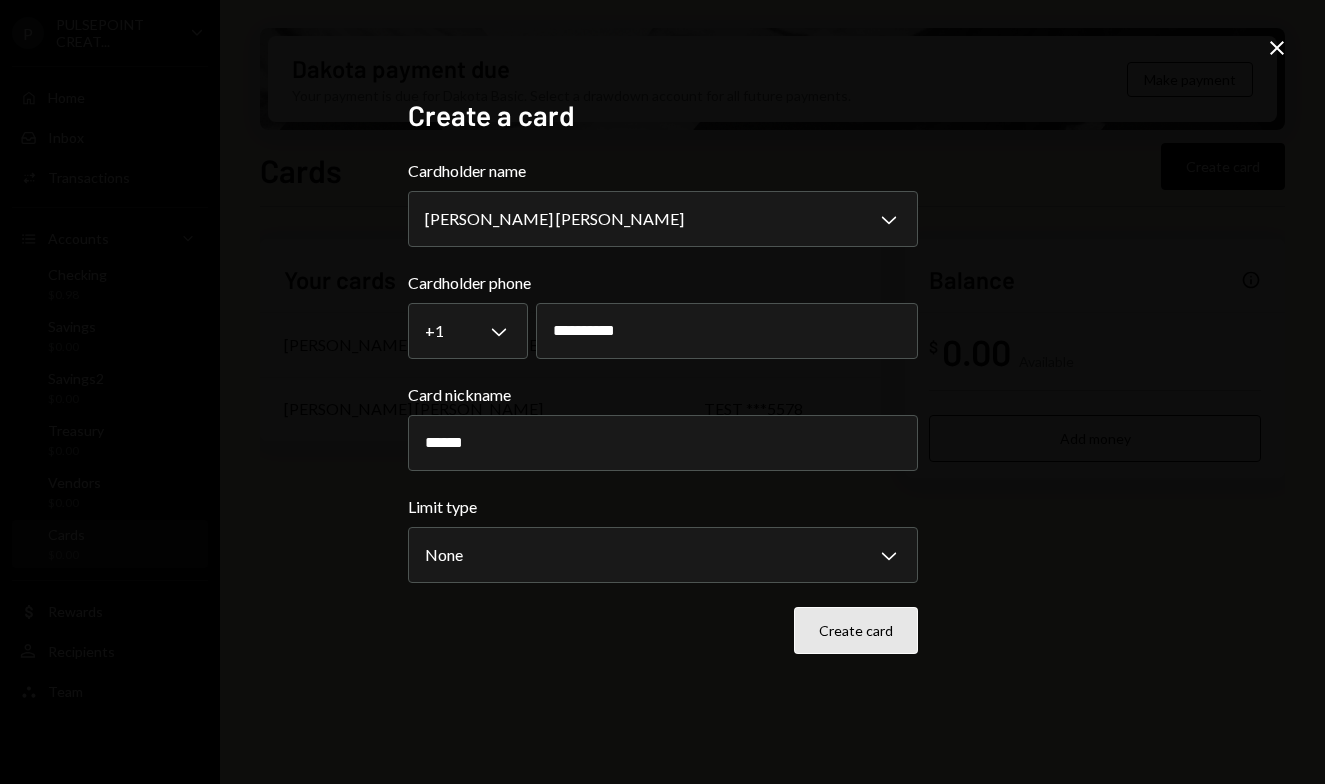 click on "Create card" at bounding box center (856, 630) 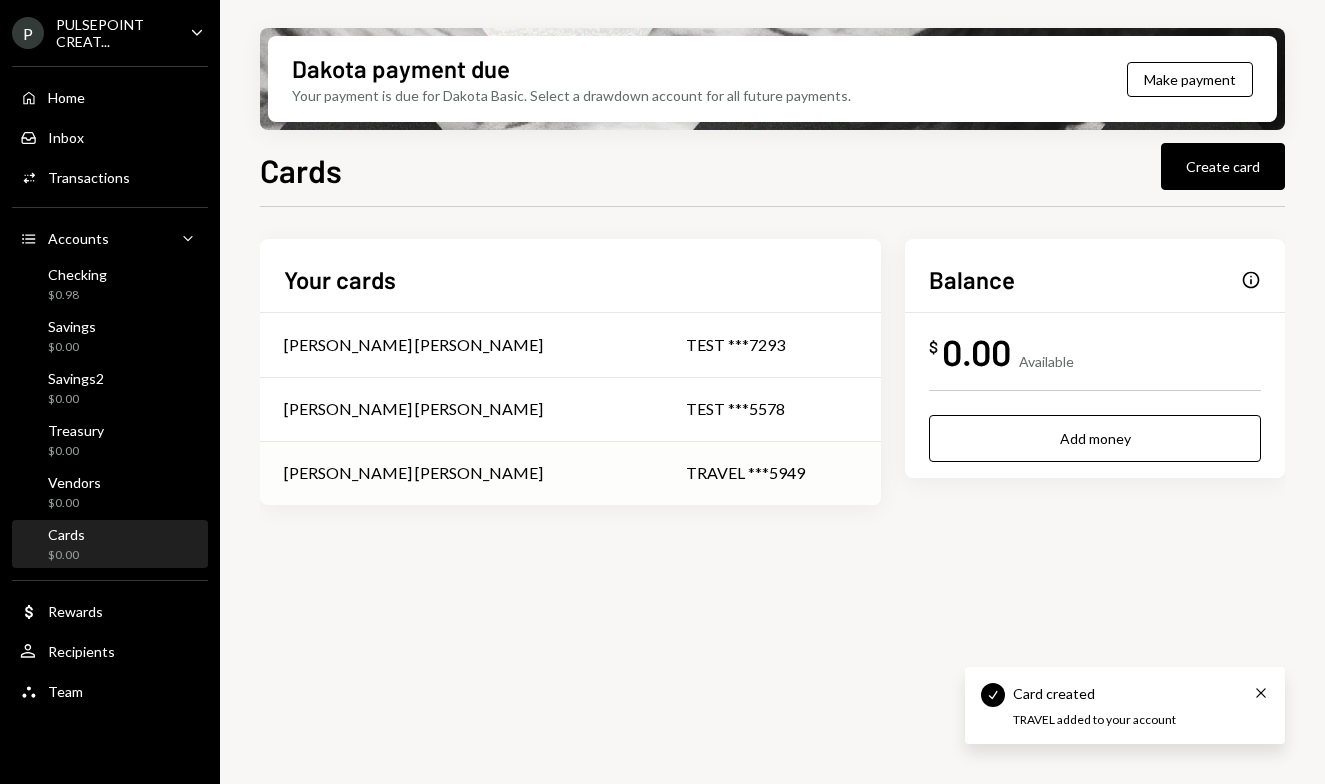 click on "TRAVEL  ***5949" at bounding box center [771, 473] 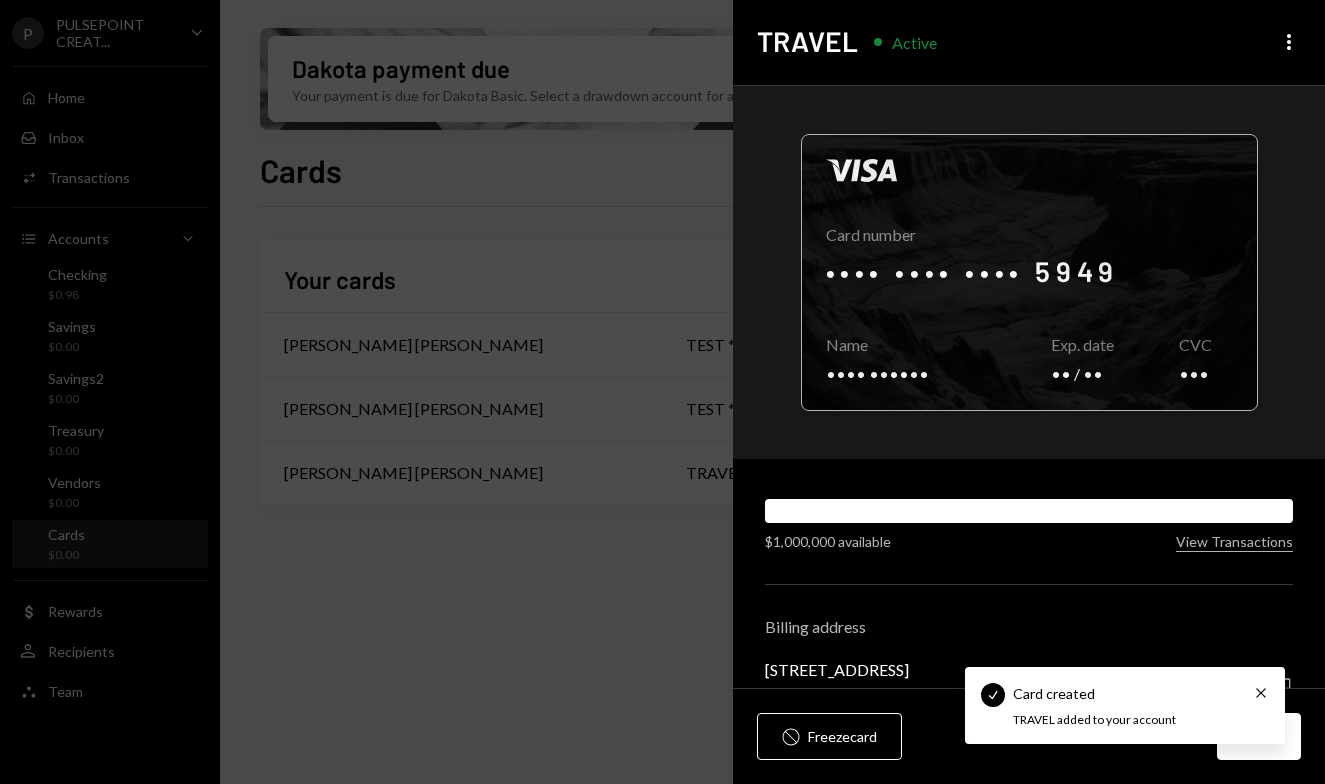 click at bounding box center [1029, 272] 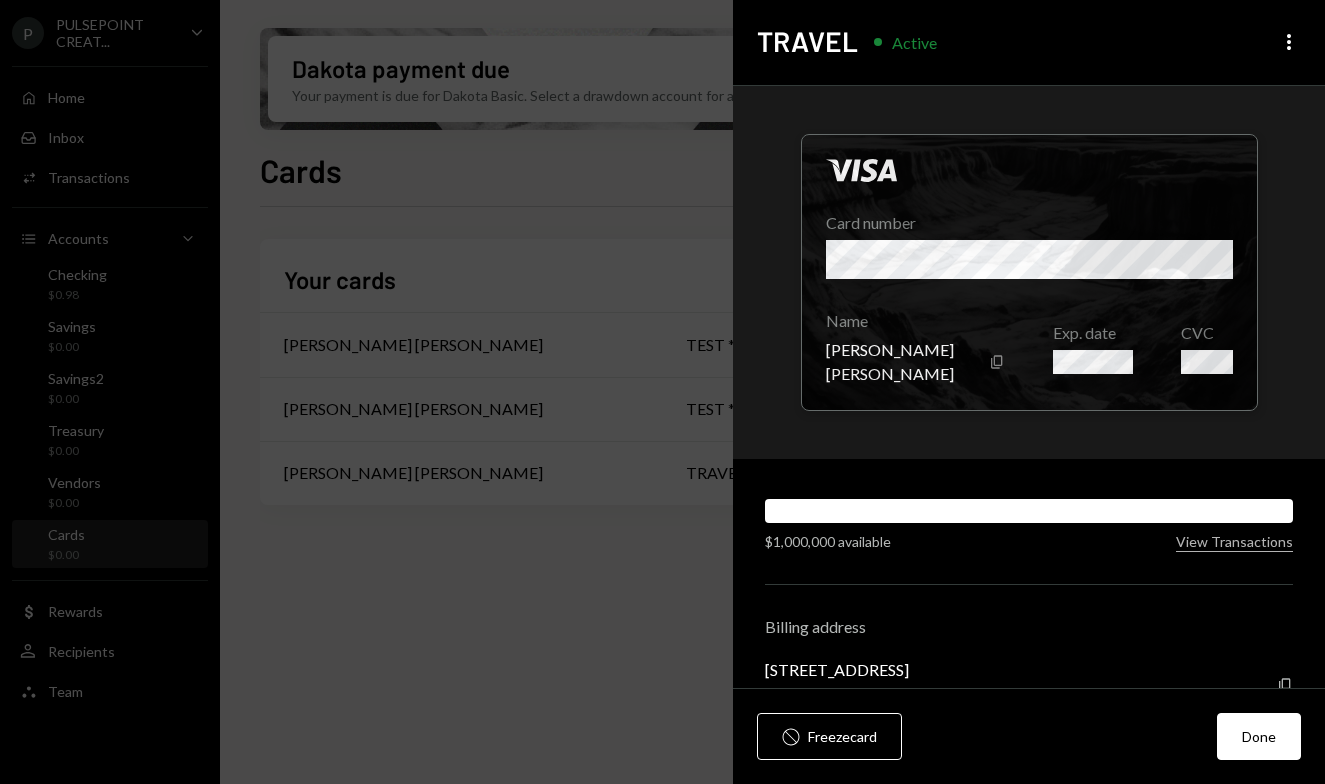 scroll, scrollTop: 51, scrollLeft: 0, axis: vertical 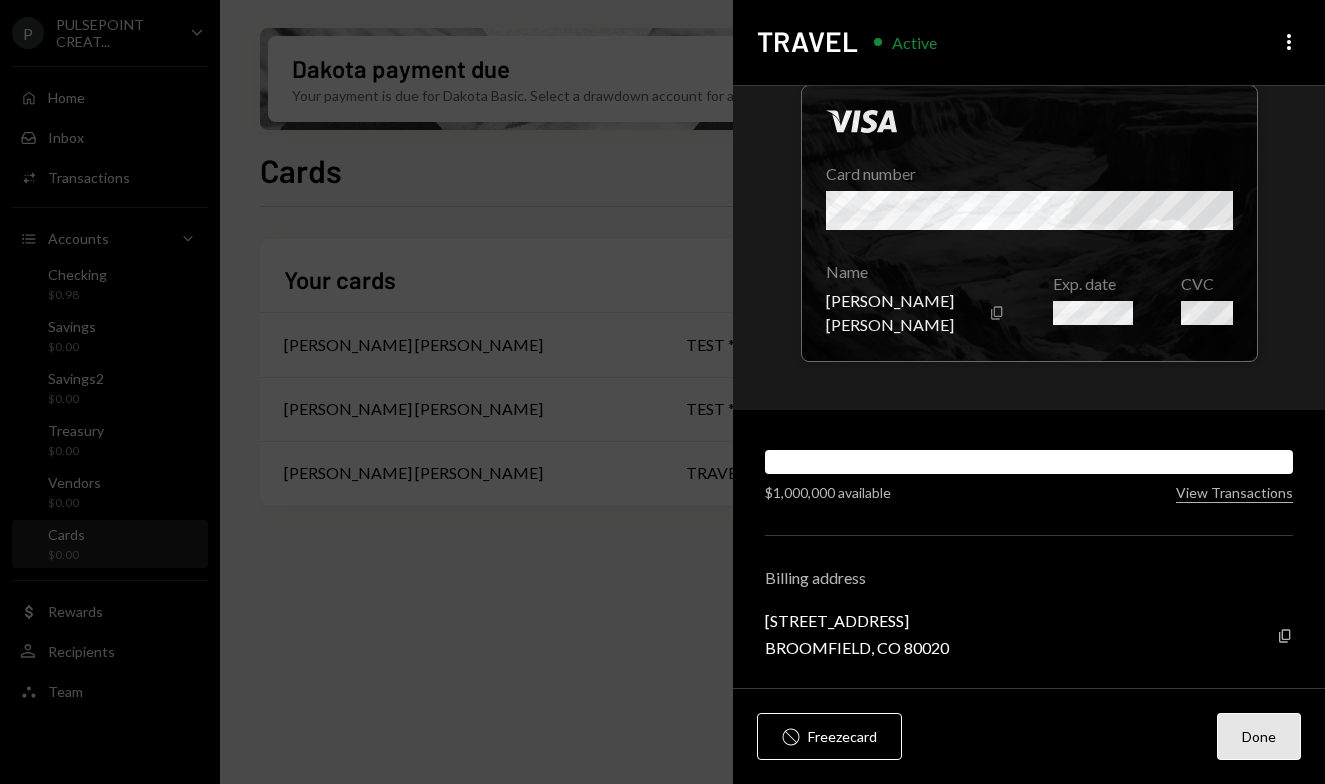 click on "Done" at bounding box center (1259, 736) 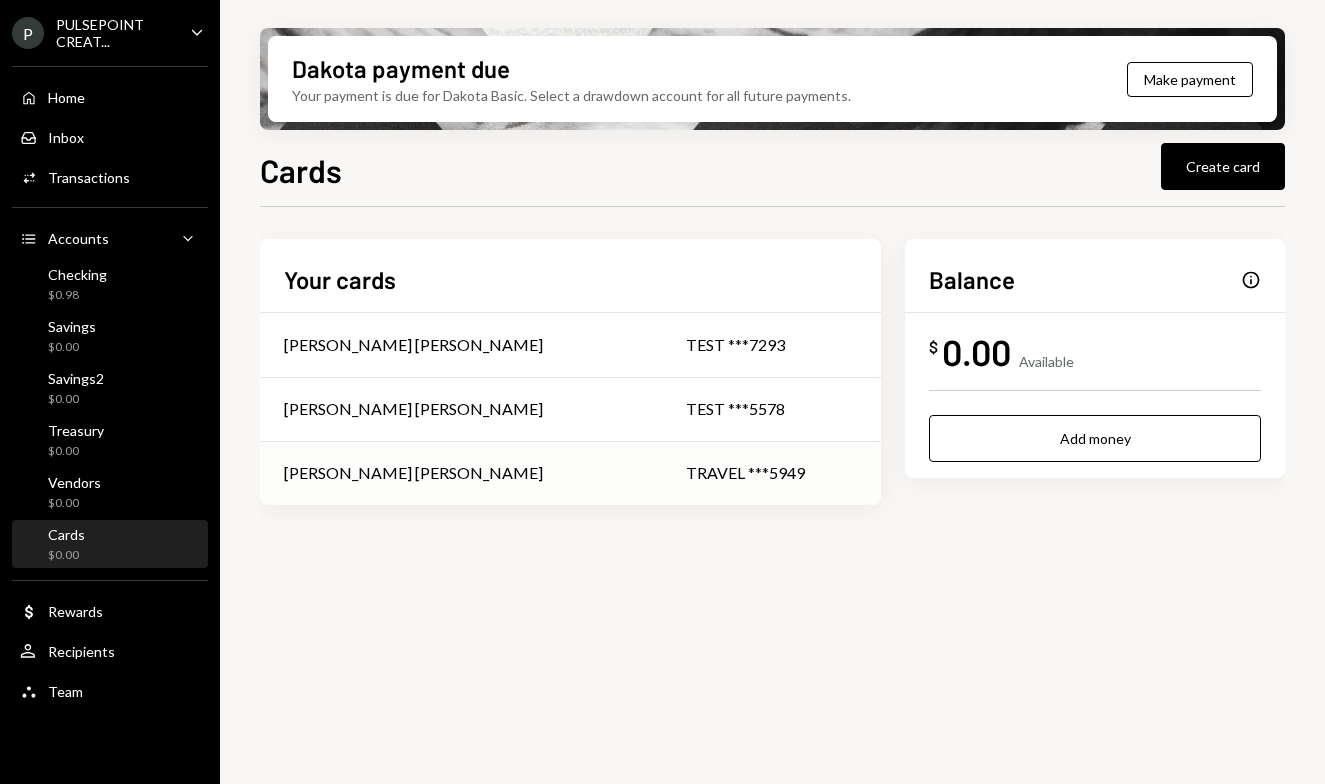 click on "TRAVEL  ***5949" at bounding box center [771, 473] 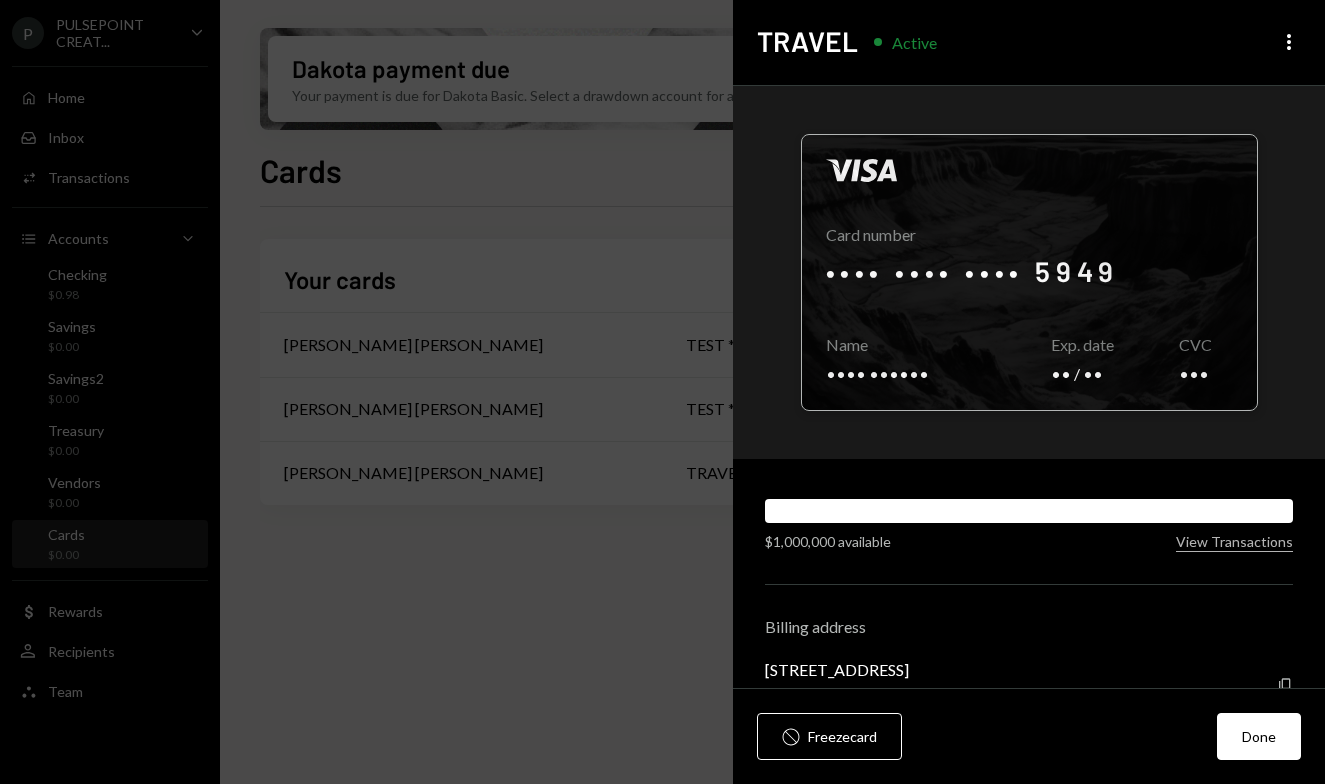 click at bounding box center [1029, 272] 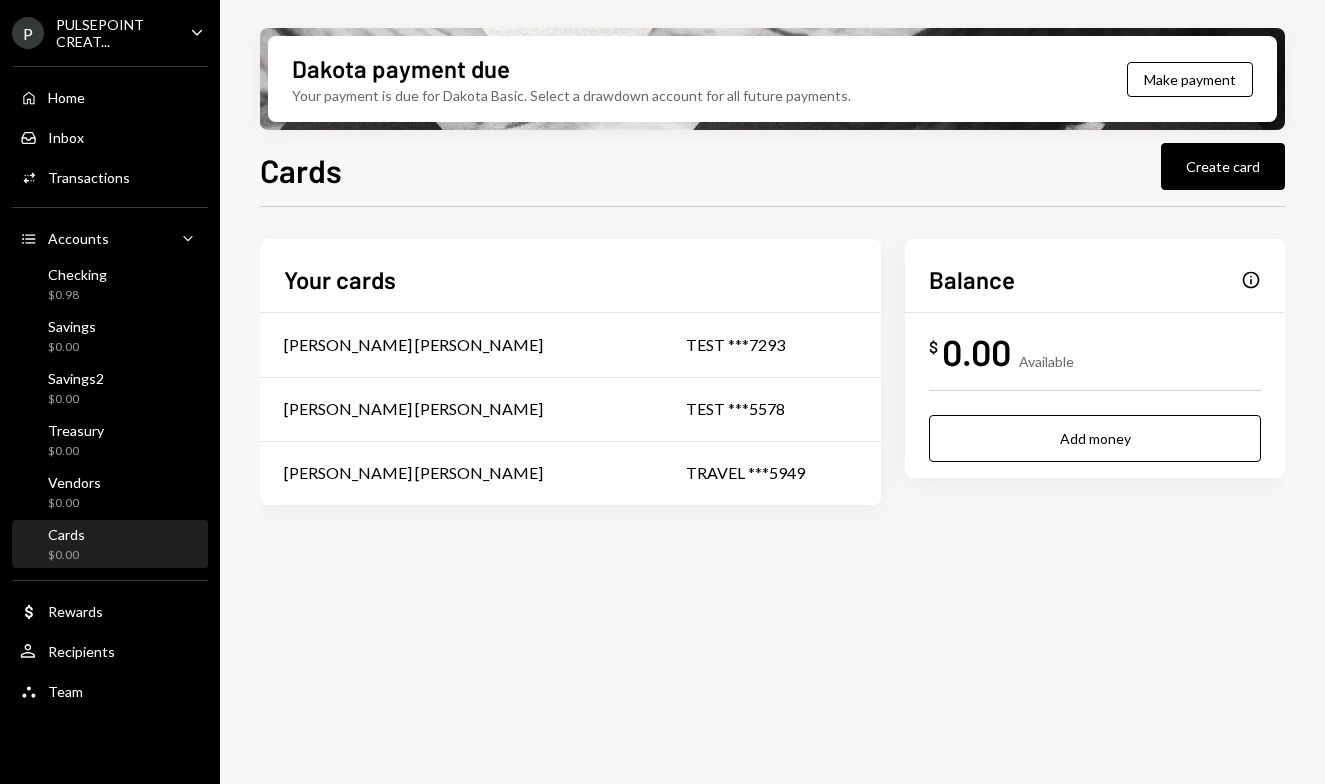 click on "TEST  ***7293" at bounding box center [771, 345] 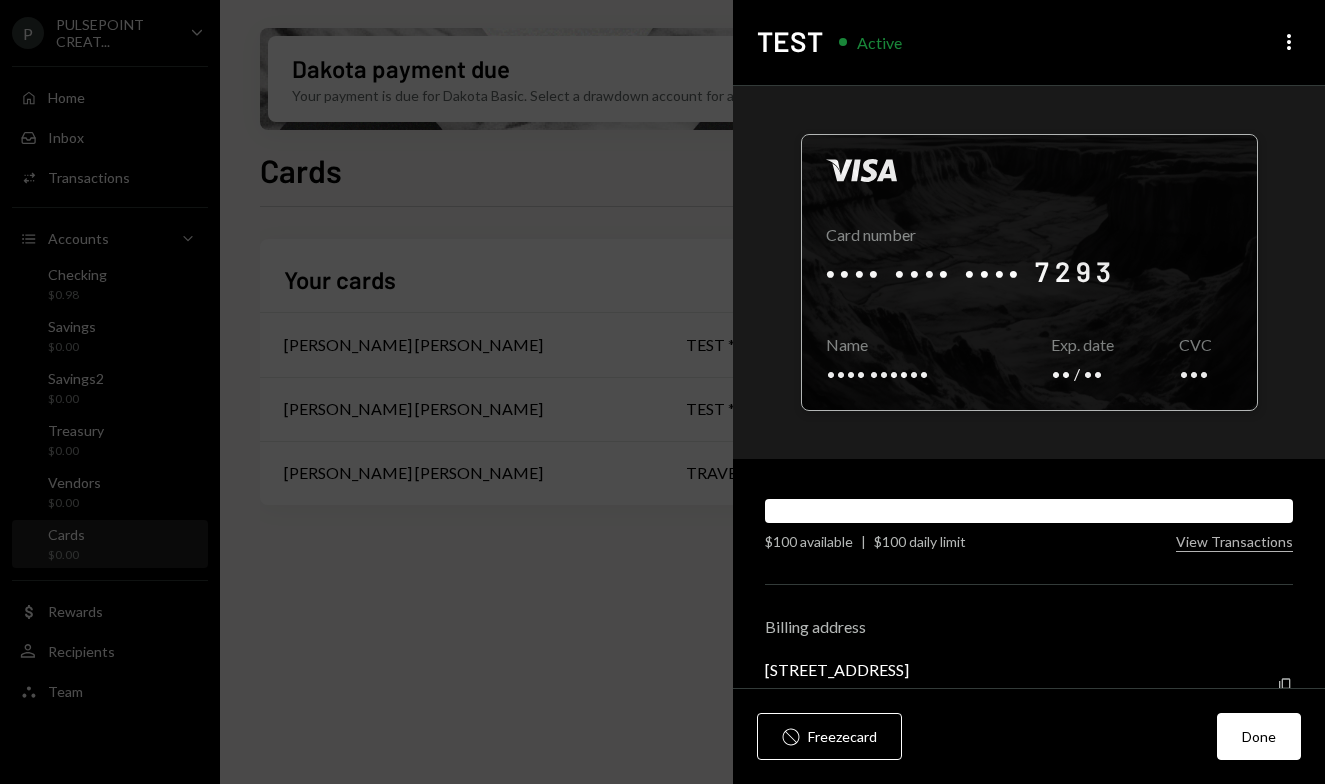 click at bounding box center [1029, 272] 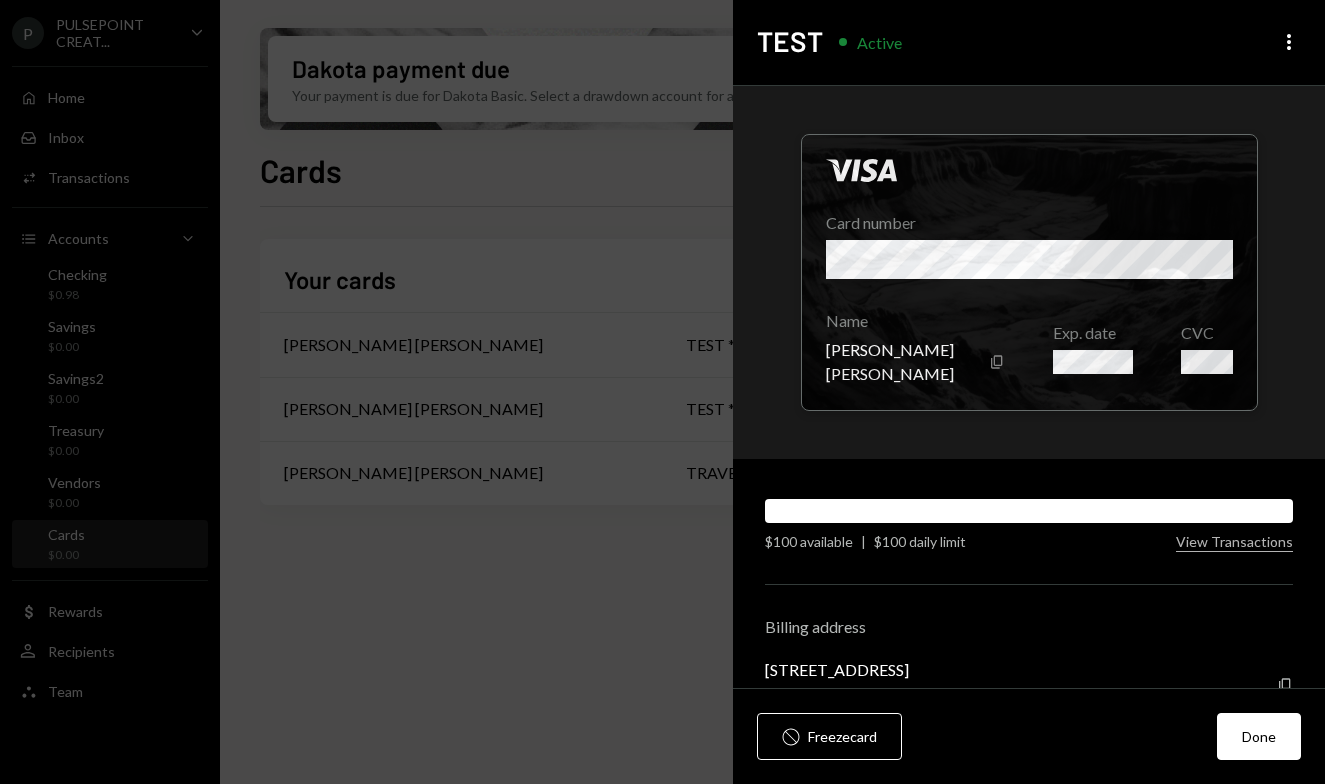 drag, startPoint x: 1023, startPoint y: 746, endPoint x: 1075, endPoint y: 747, distance: 52.009613 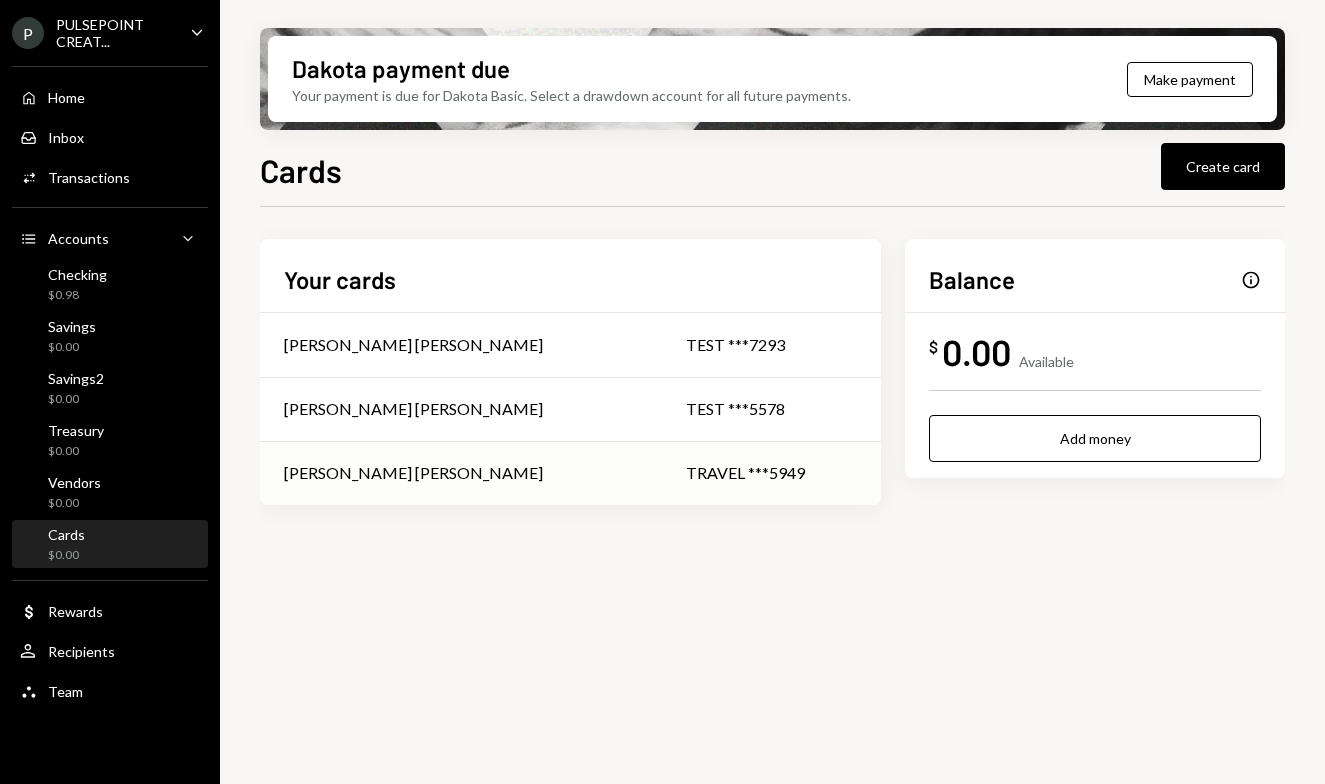 click on "[PERSON_NAME] [PERSON_NAME]" at bounding box center [461, 473] 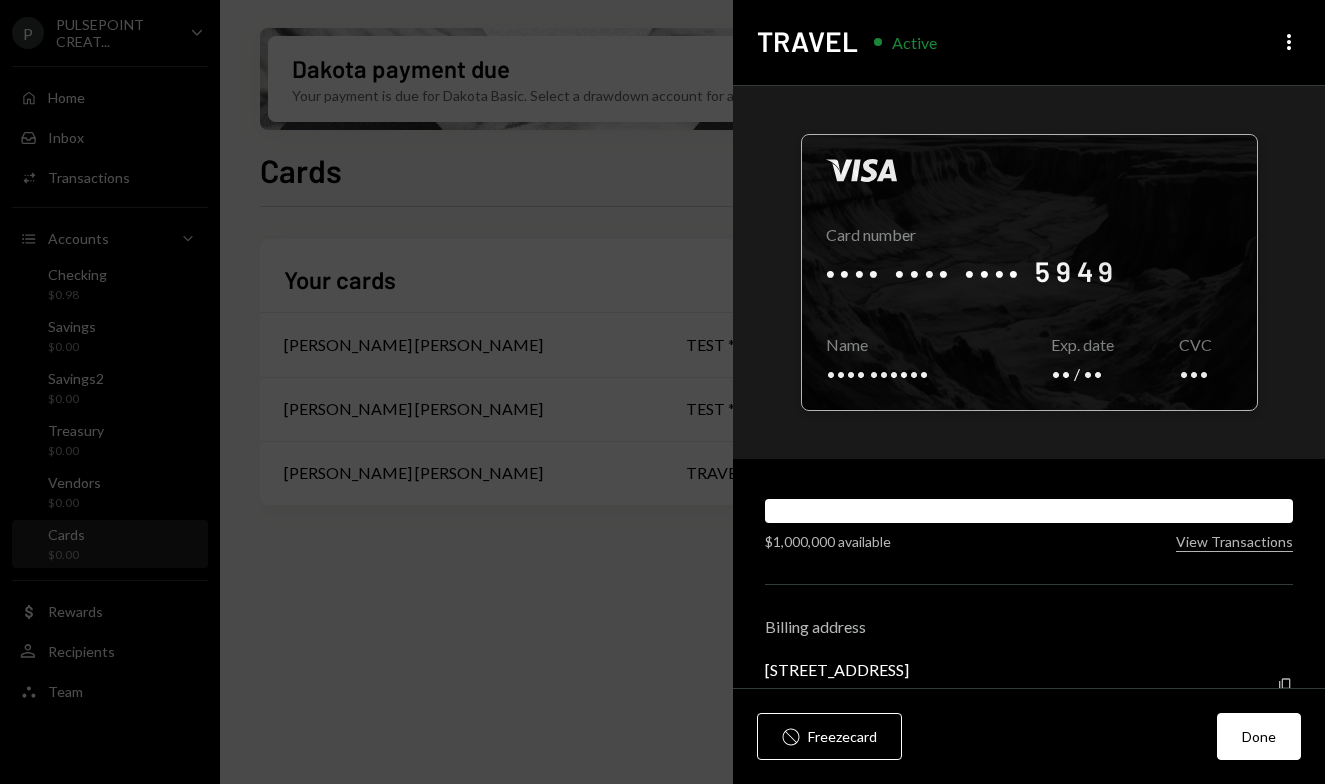 click at bounding box center [1029, 272] 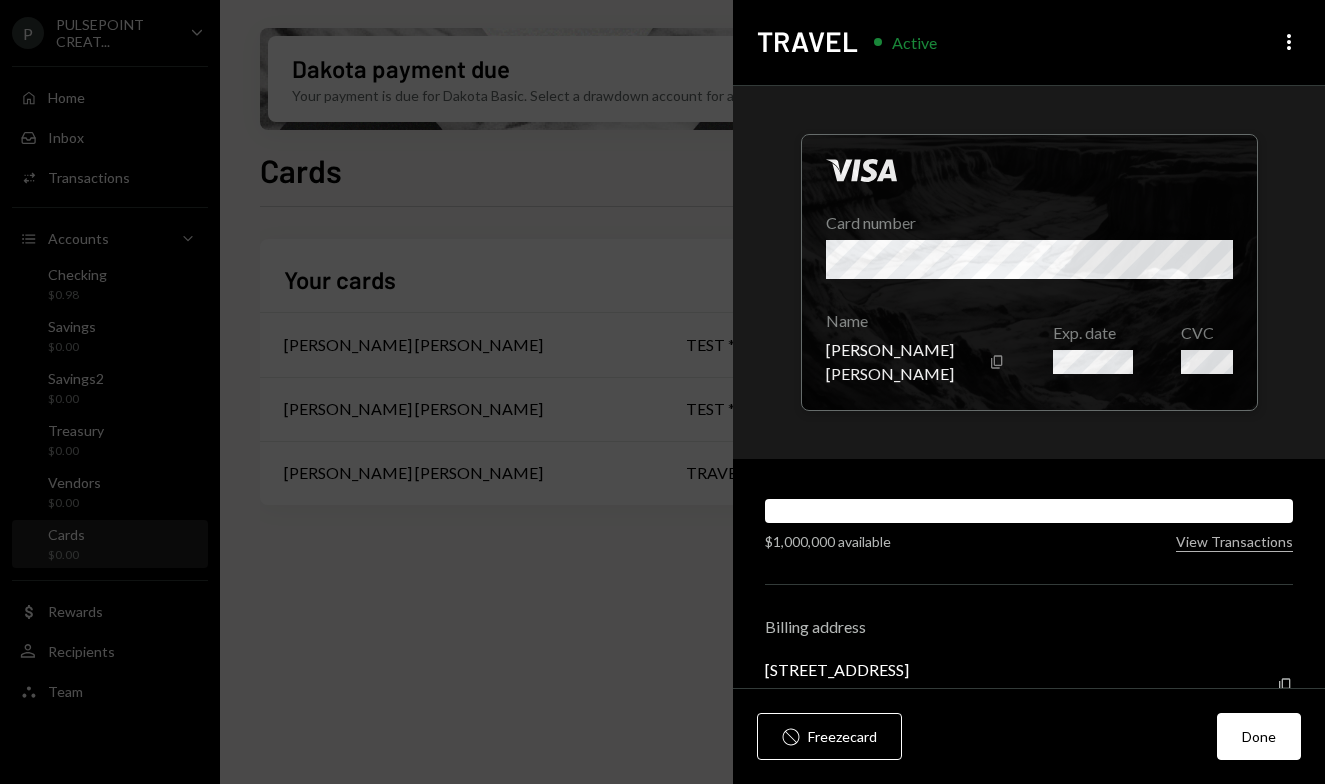 scroll, scrollTop: 51, scrollLeft: 0, axis: vertical 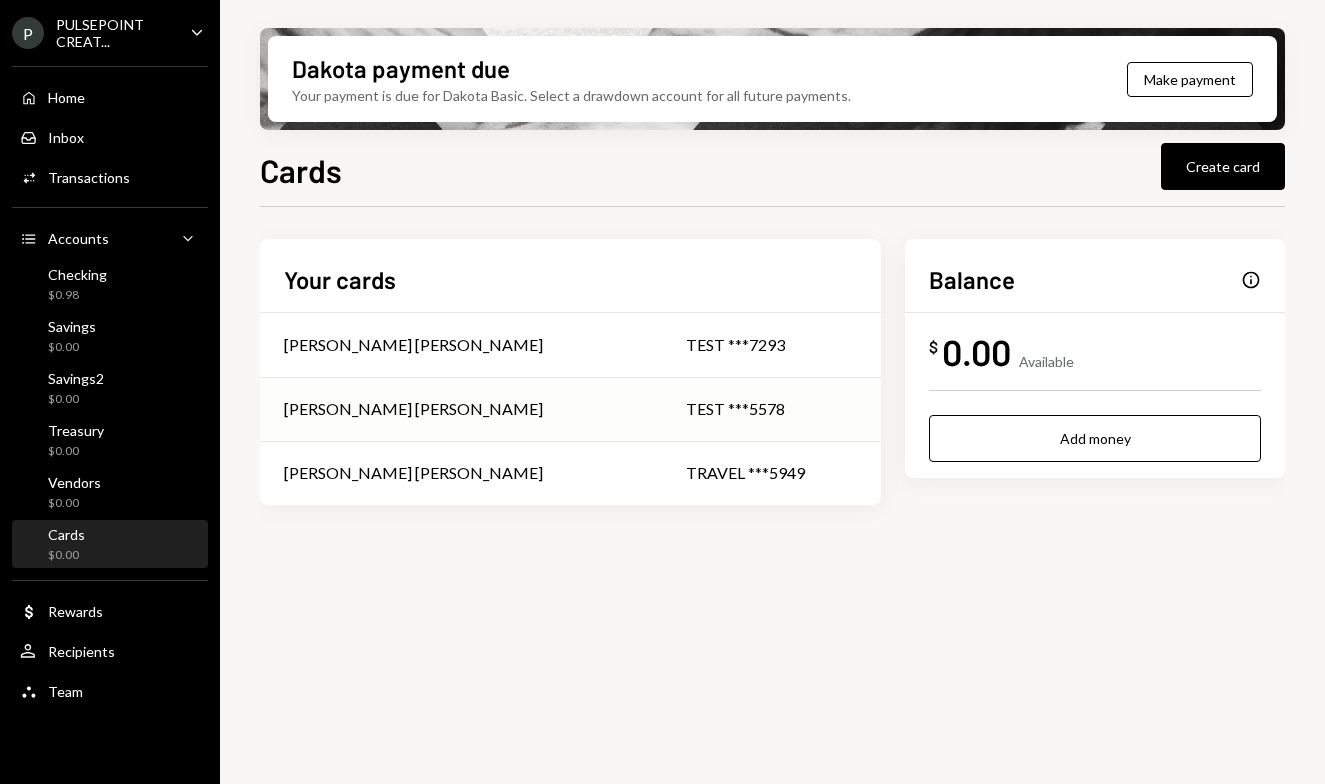 click on "TEST  ***5578" at bounding box center (771, 409) 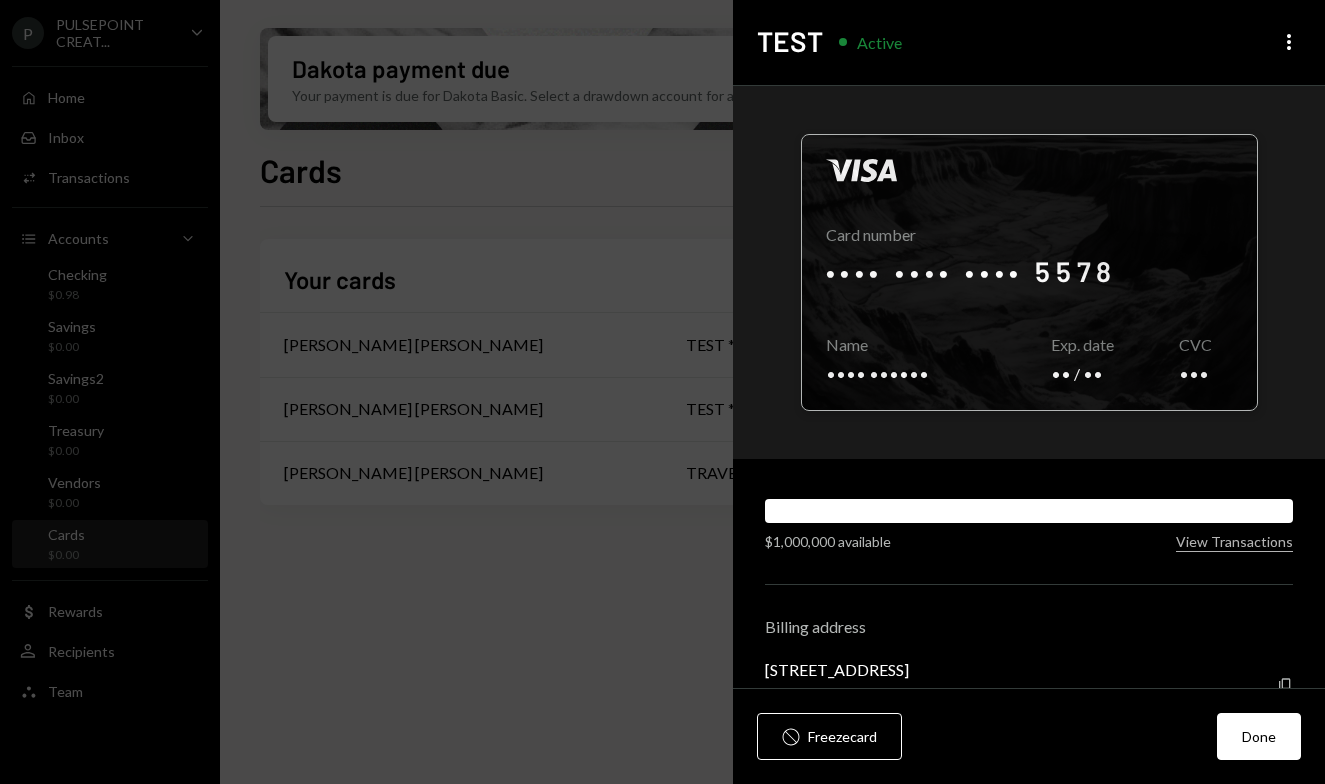 click at bounding box center (1029, 272) 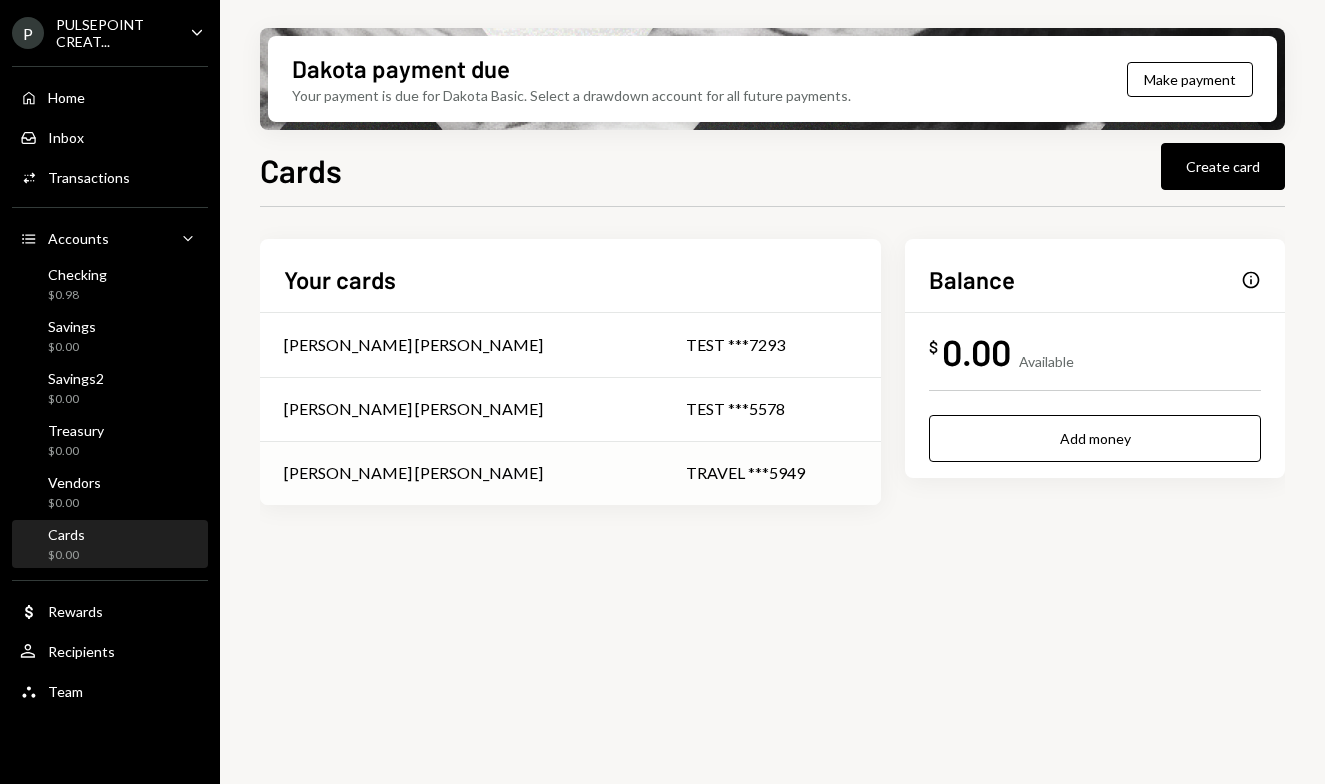 click on "TRAVEL  ***5949" at bounding box center (771, 473) 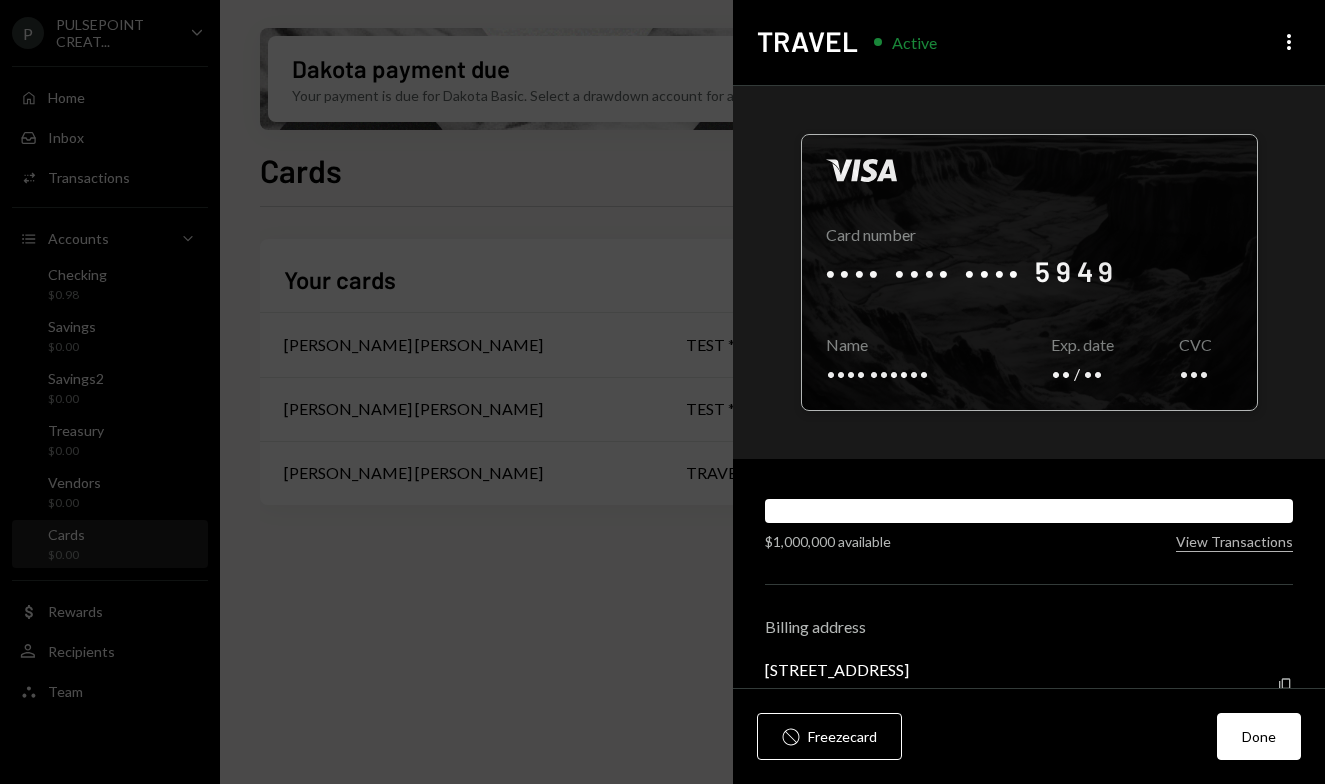 click at bounding box center (1029, 272) 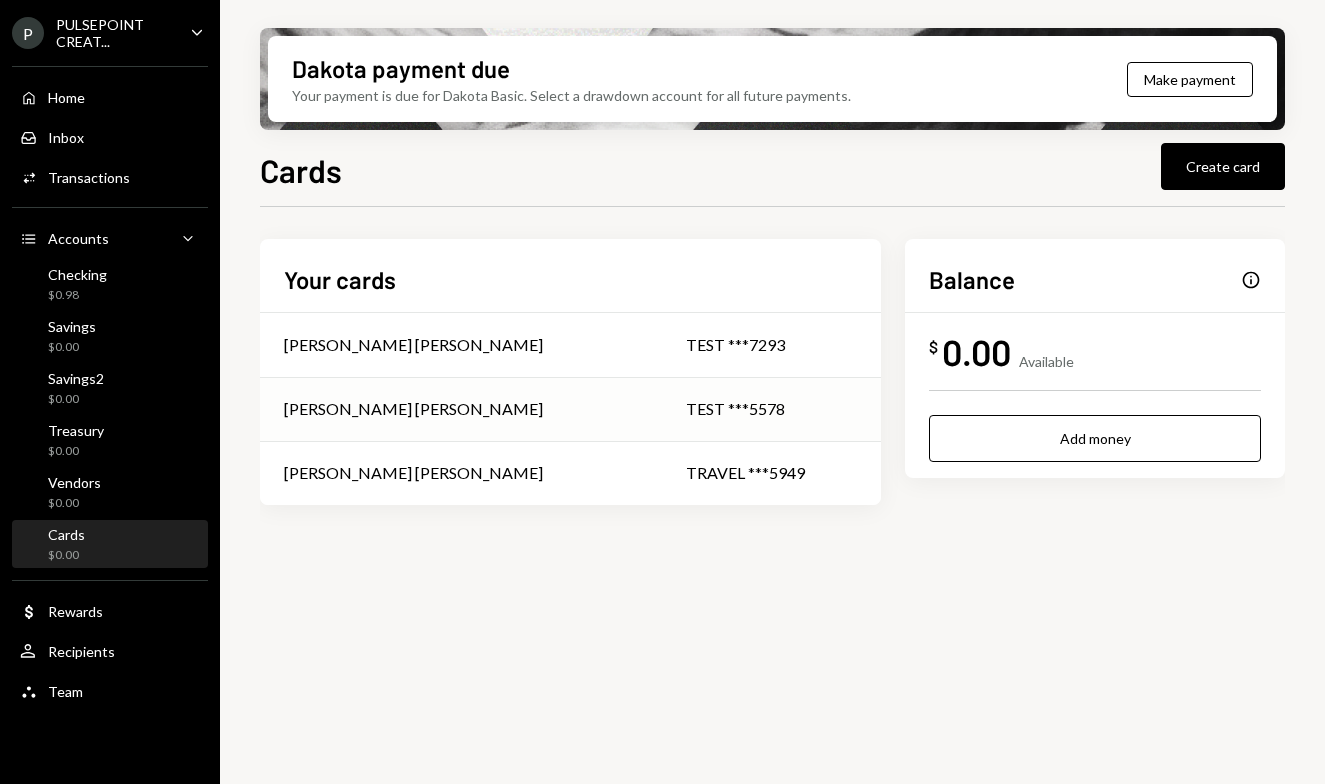 click on "TEST  ***5578" at bounding box center [771, 409] 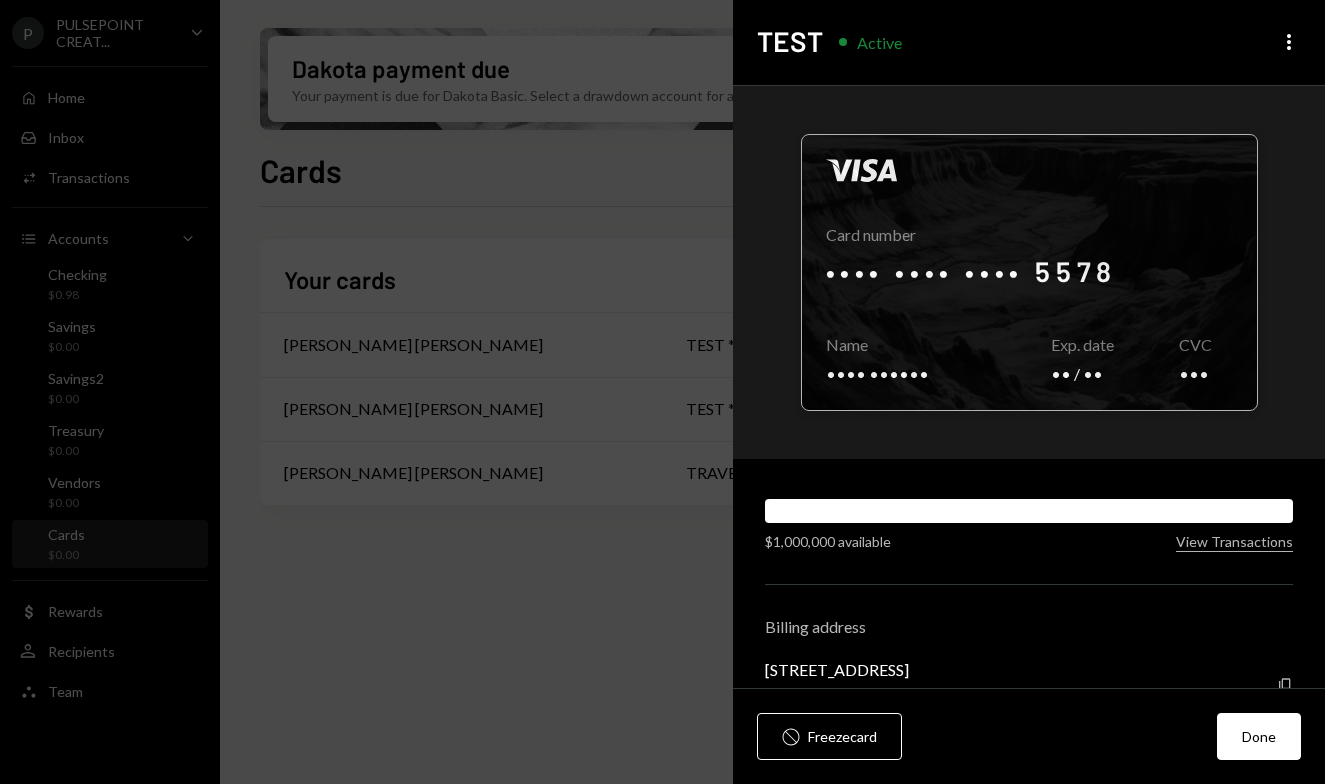 click at bounding box center [1029, 272] 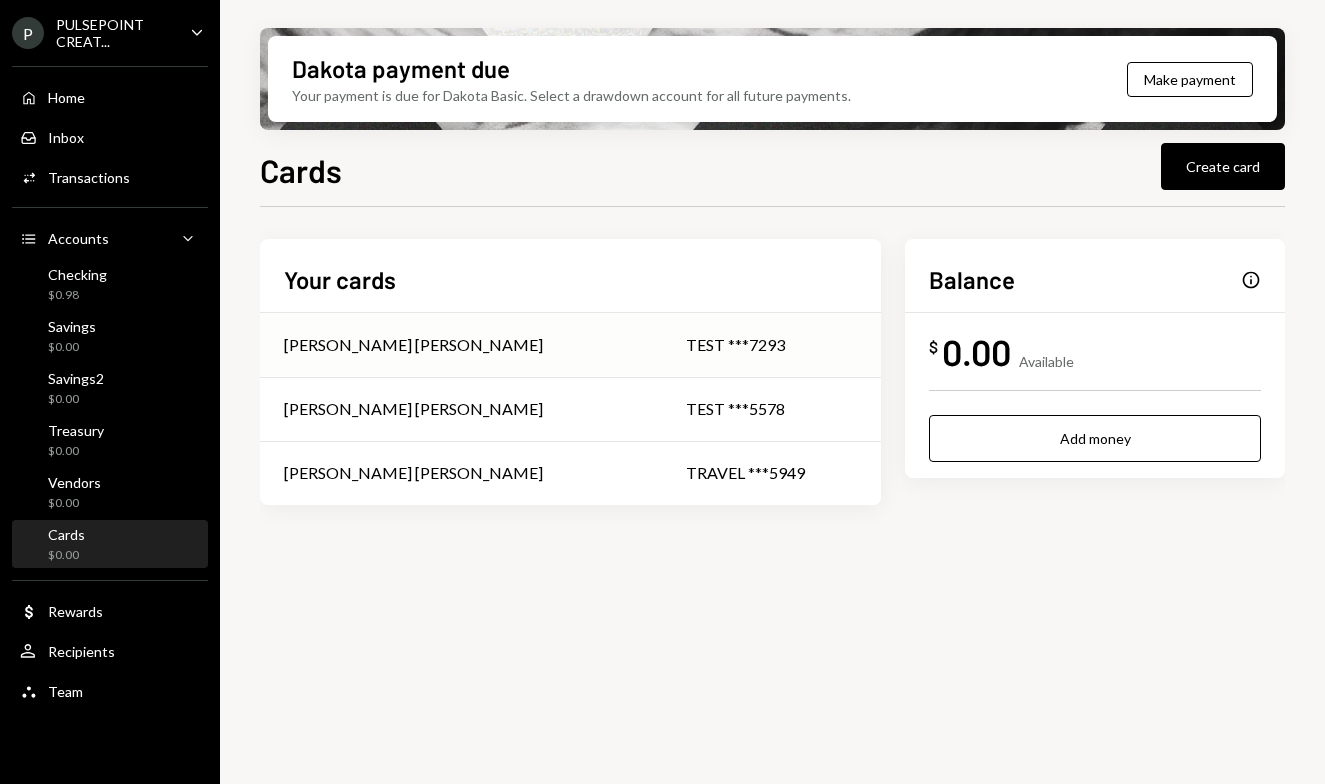 click on "TEST  ***7293" at bounding box center (771, 345) 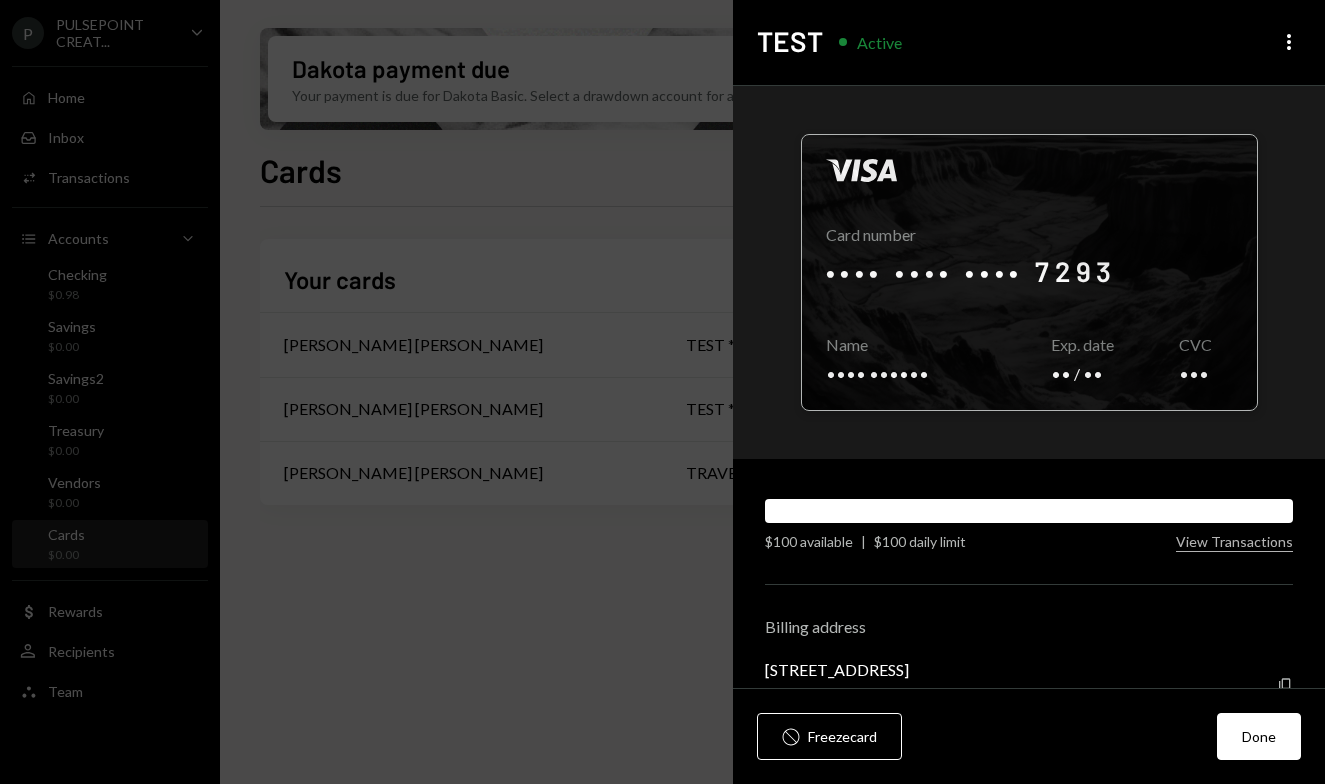click at bounding box center [1029, 272] 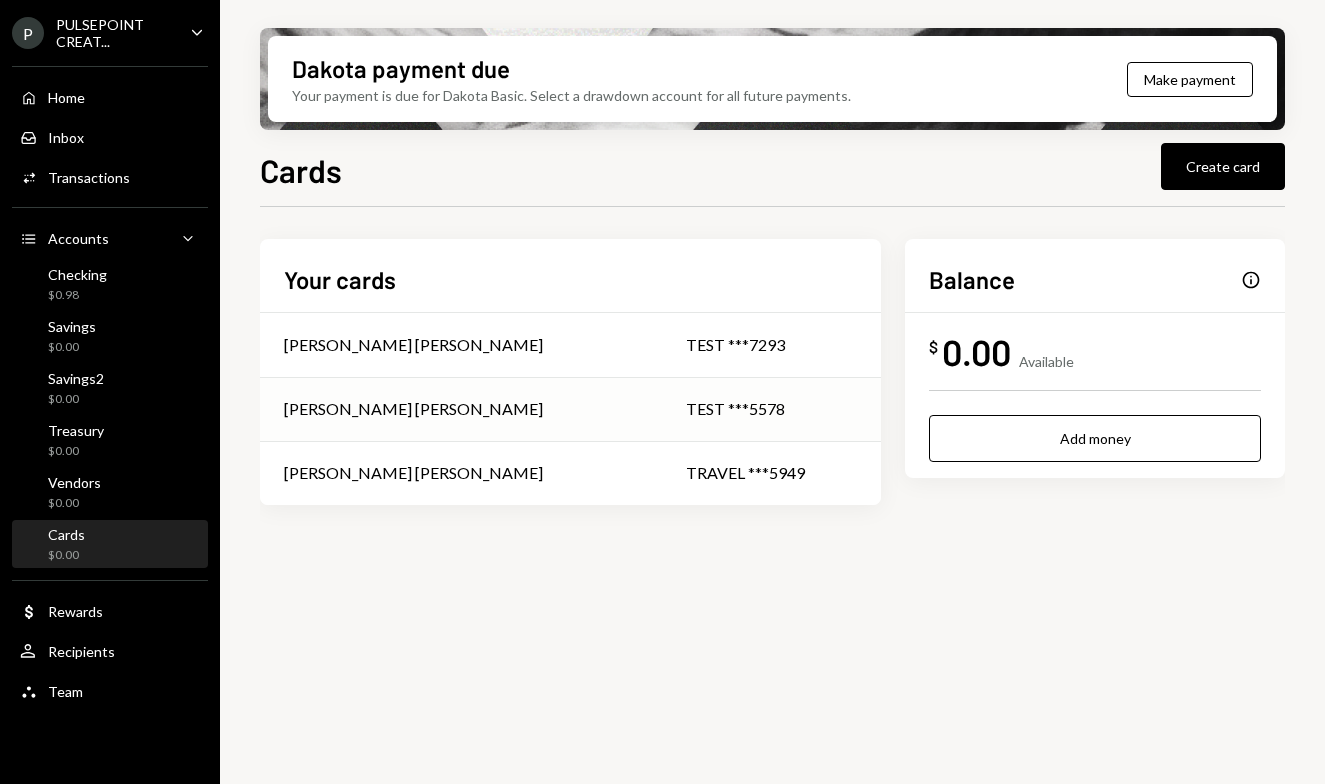 click on "TEST  ***5578" at bounding box center (771, 409) 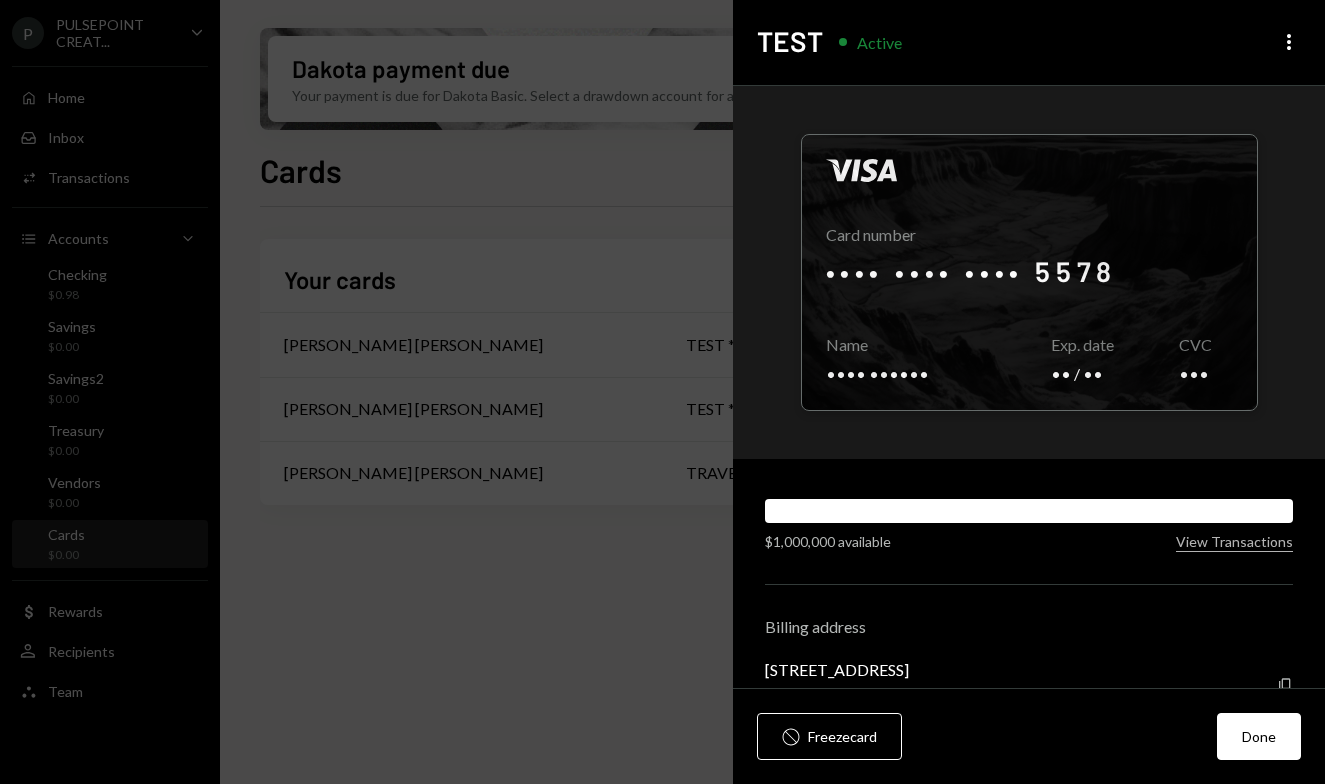scroll, scrollTop: 51, scrollLeft: 0, axis: vertical 